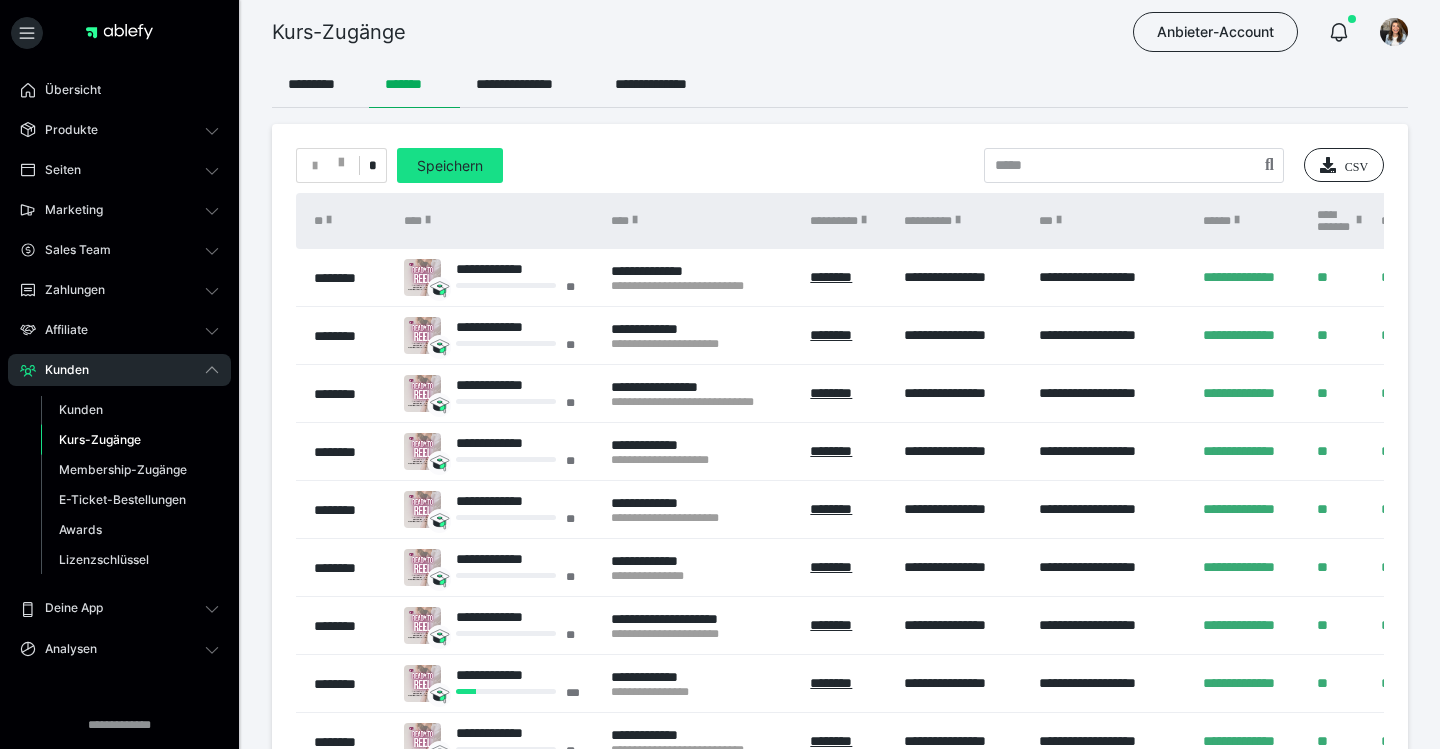 scroll, scrollTop: 128, scrollLeft: 0, axis: vertical 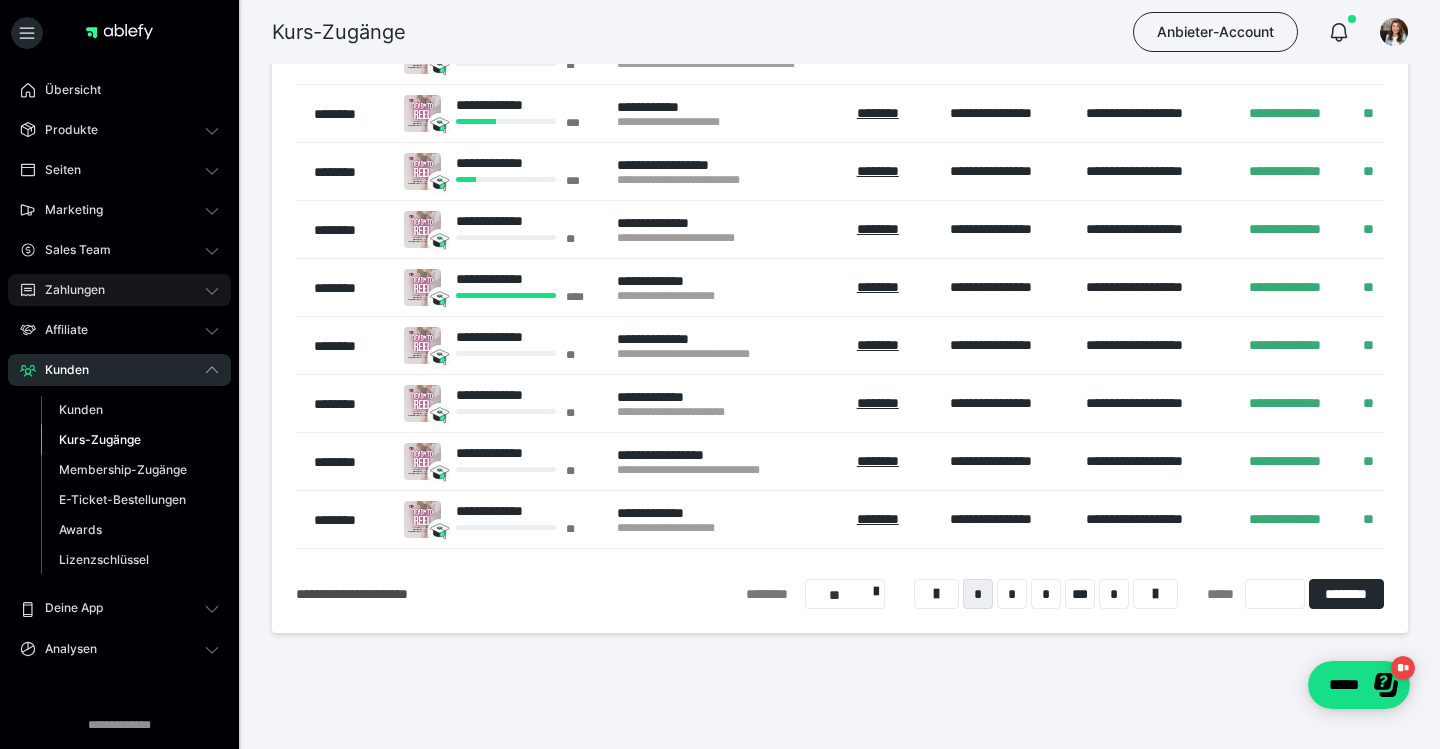 click on "Zahlungen" at bounding box center (119, 290) 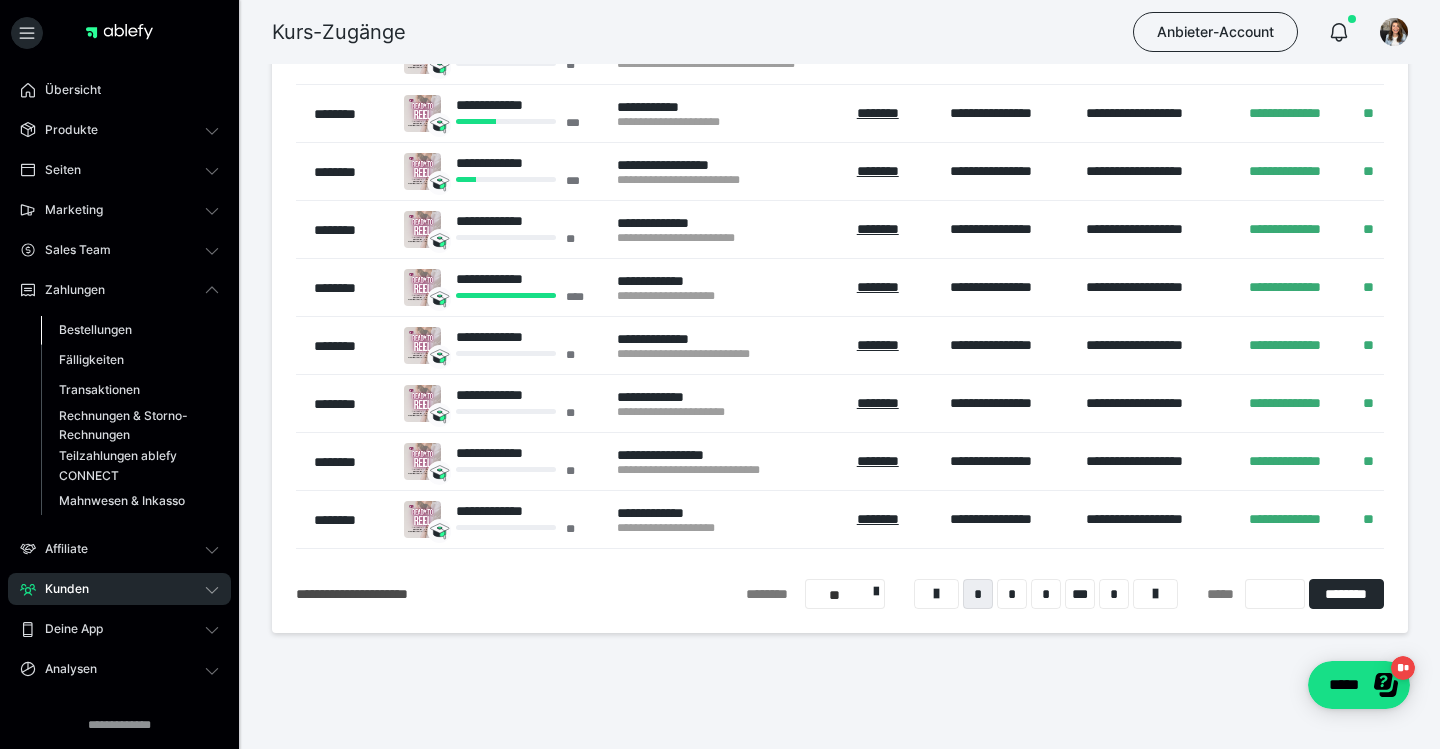 click on "Bestellungen" at bounding box center [95, 329] 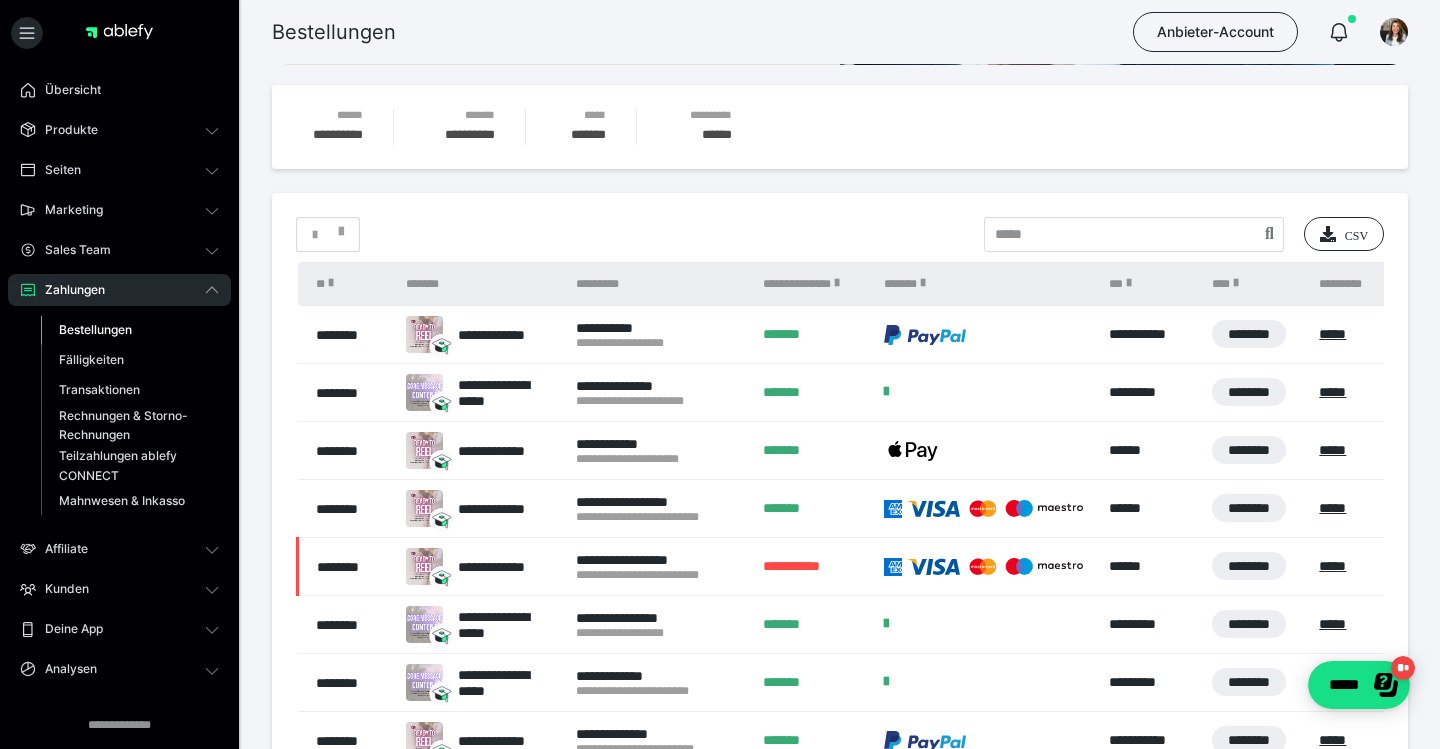scroll, scrollTop: 277, scrollLeft: 0, axis: vertical 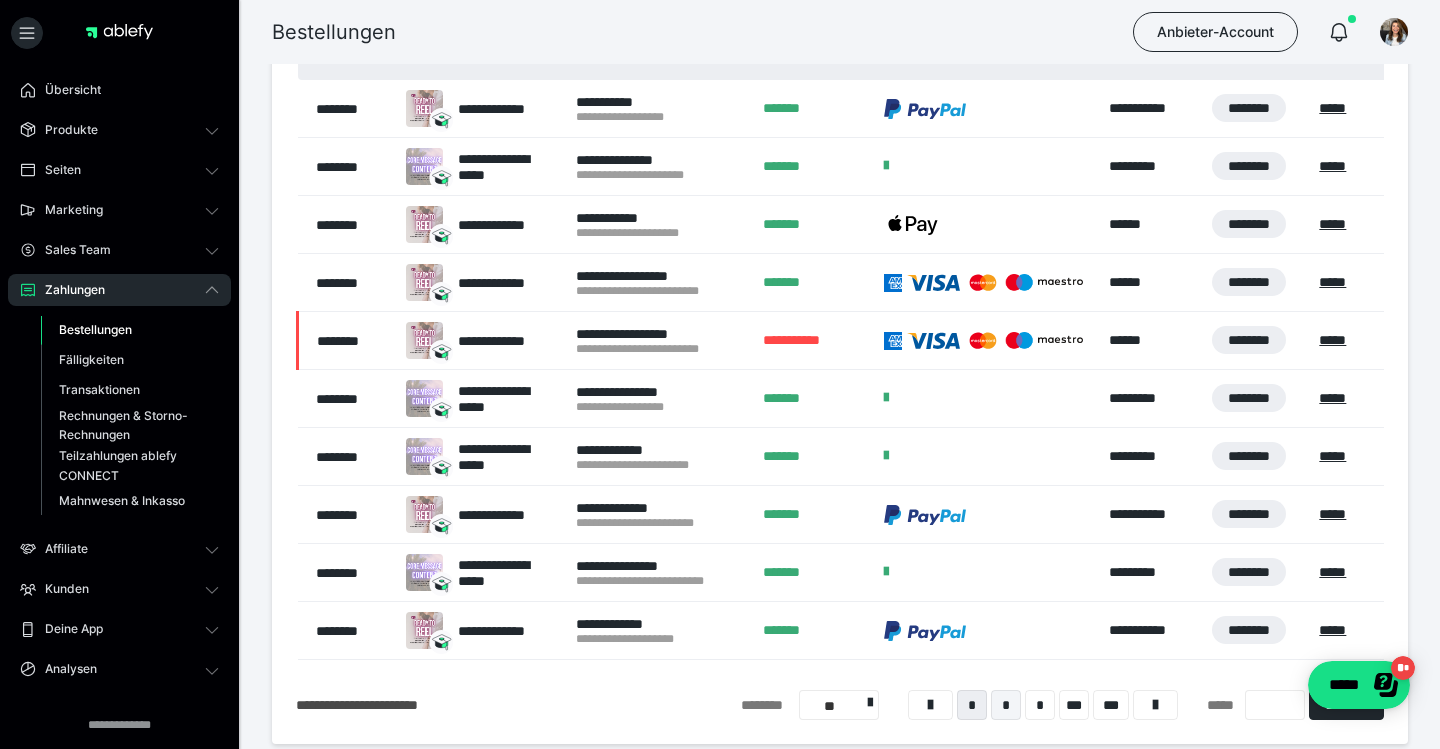 click on "*" at bounding box center [1006, 705] 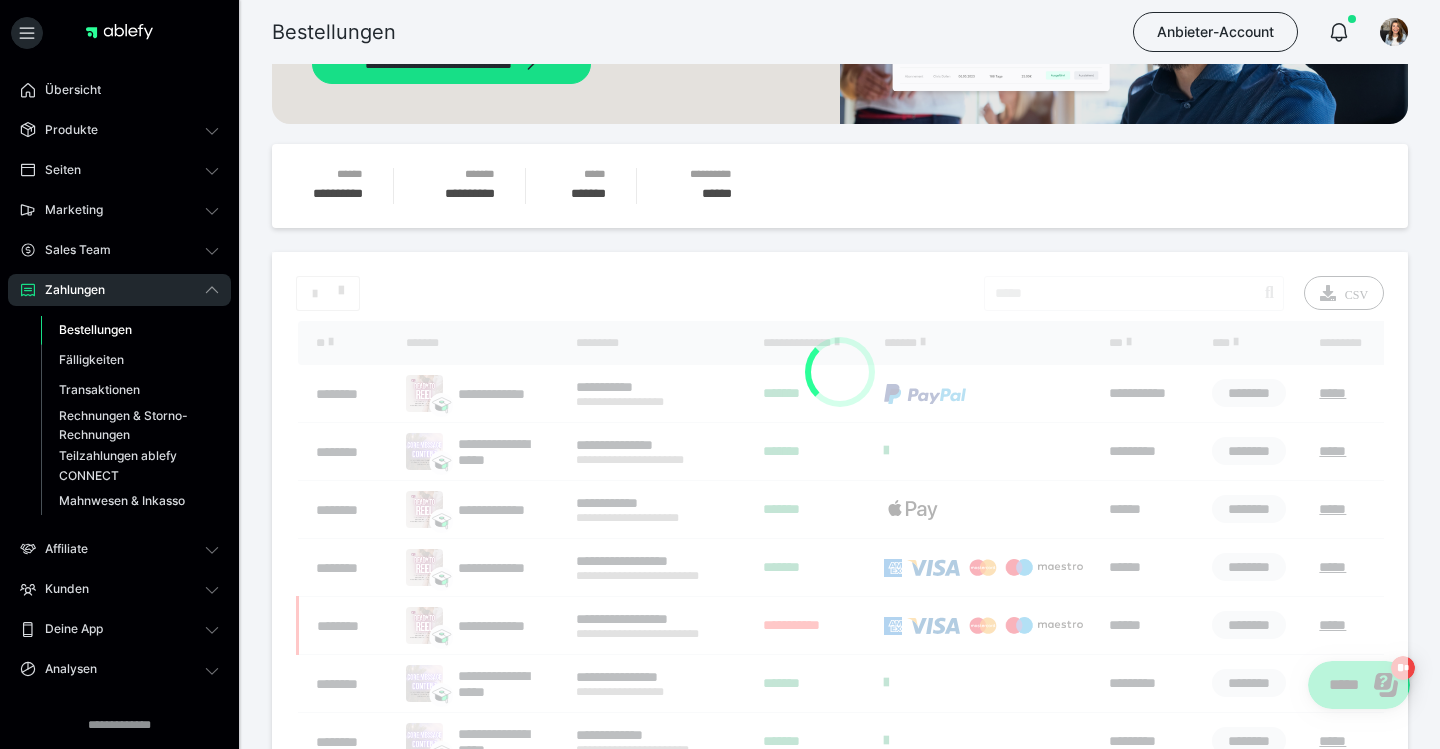 scroll, scrollTop: 200, scrollLeft: 0, axis: vertical 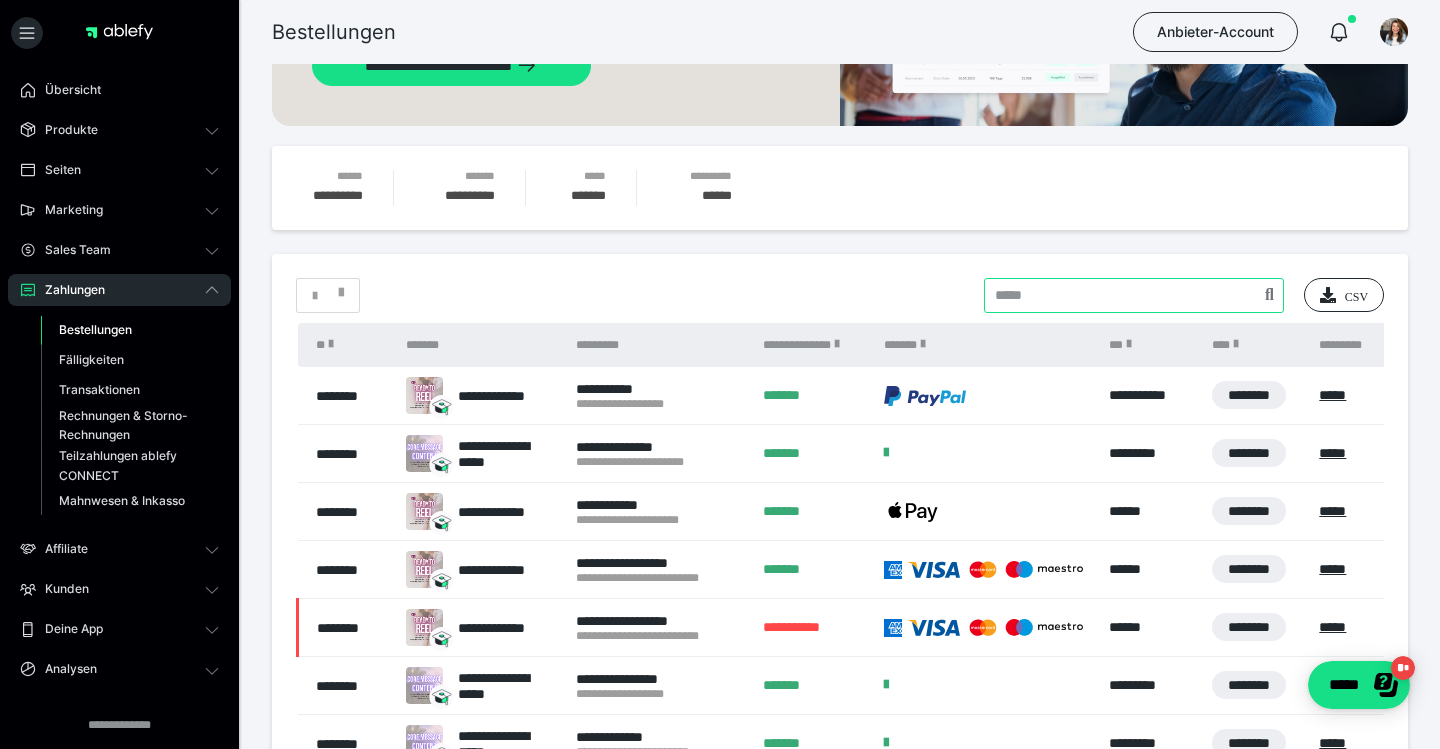 click at bounding box center (1134, 295) 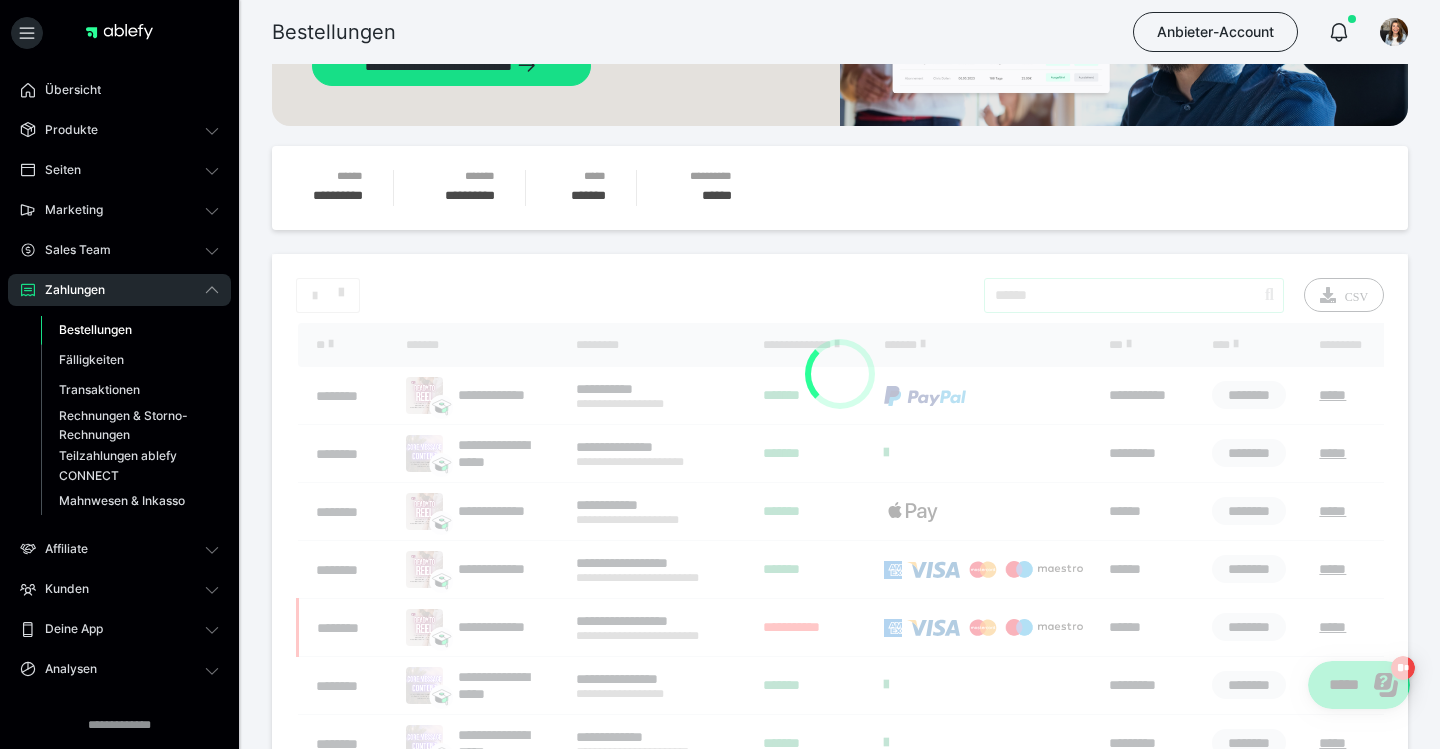 type on "******" 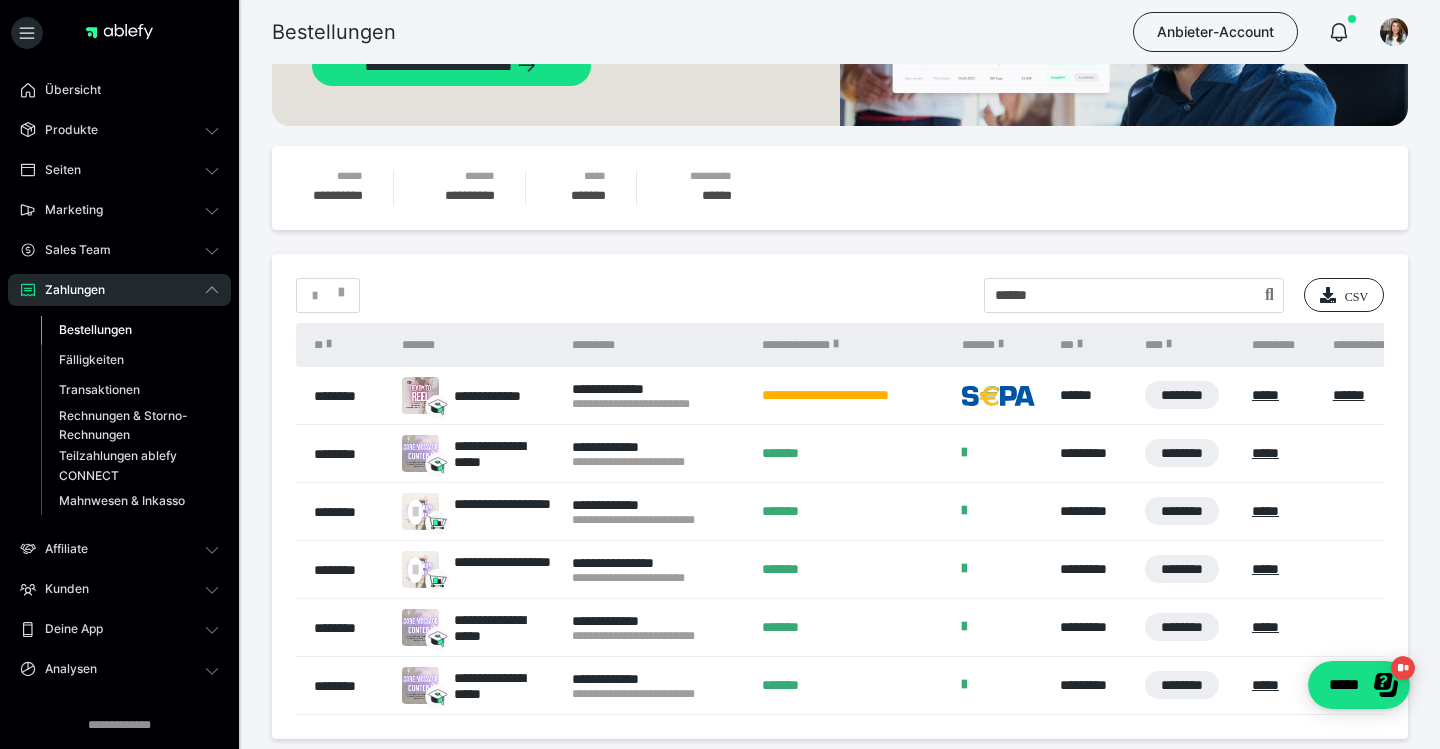 click on "* CSV" at bounding box center [840, 295] 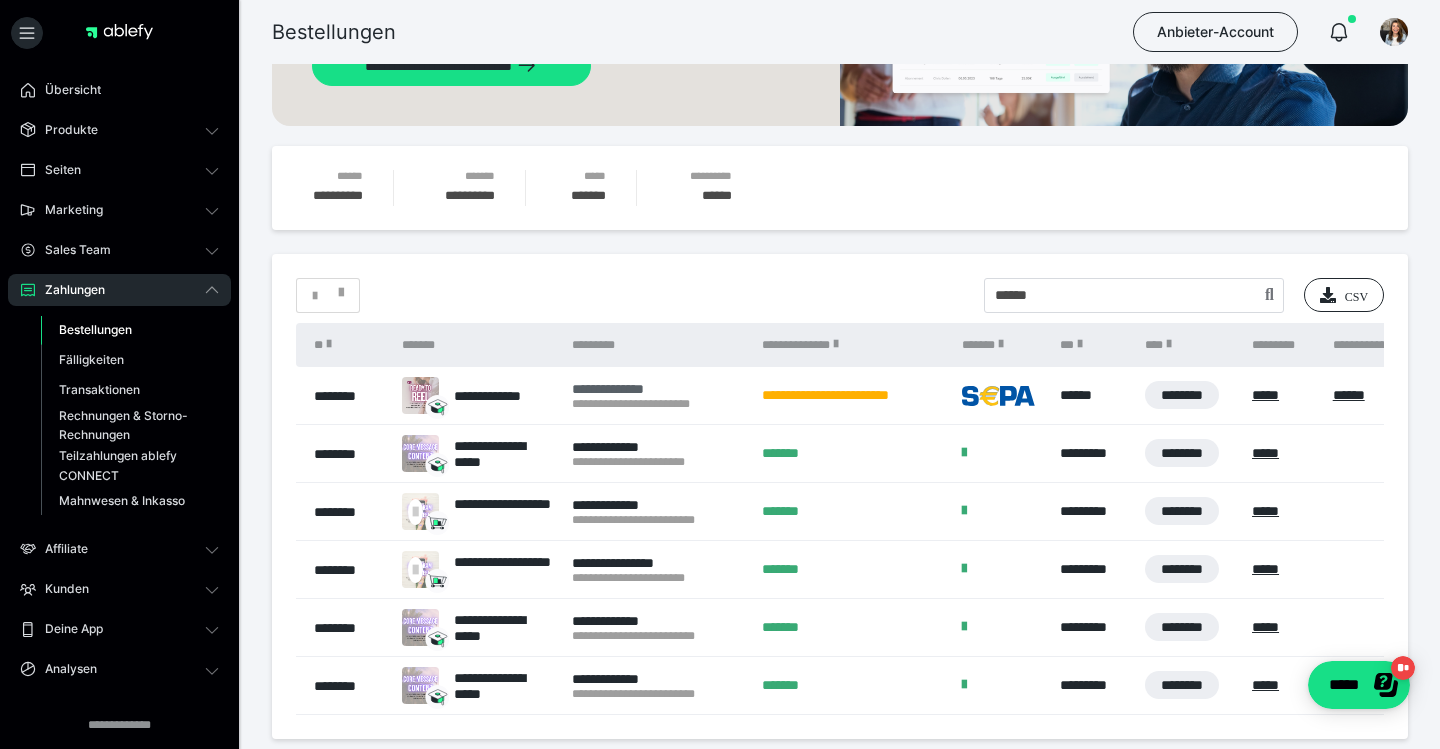 click on "**********" at bounding box center [657, 389] 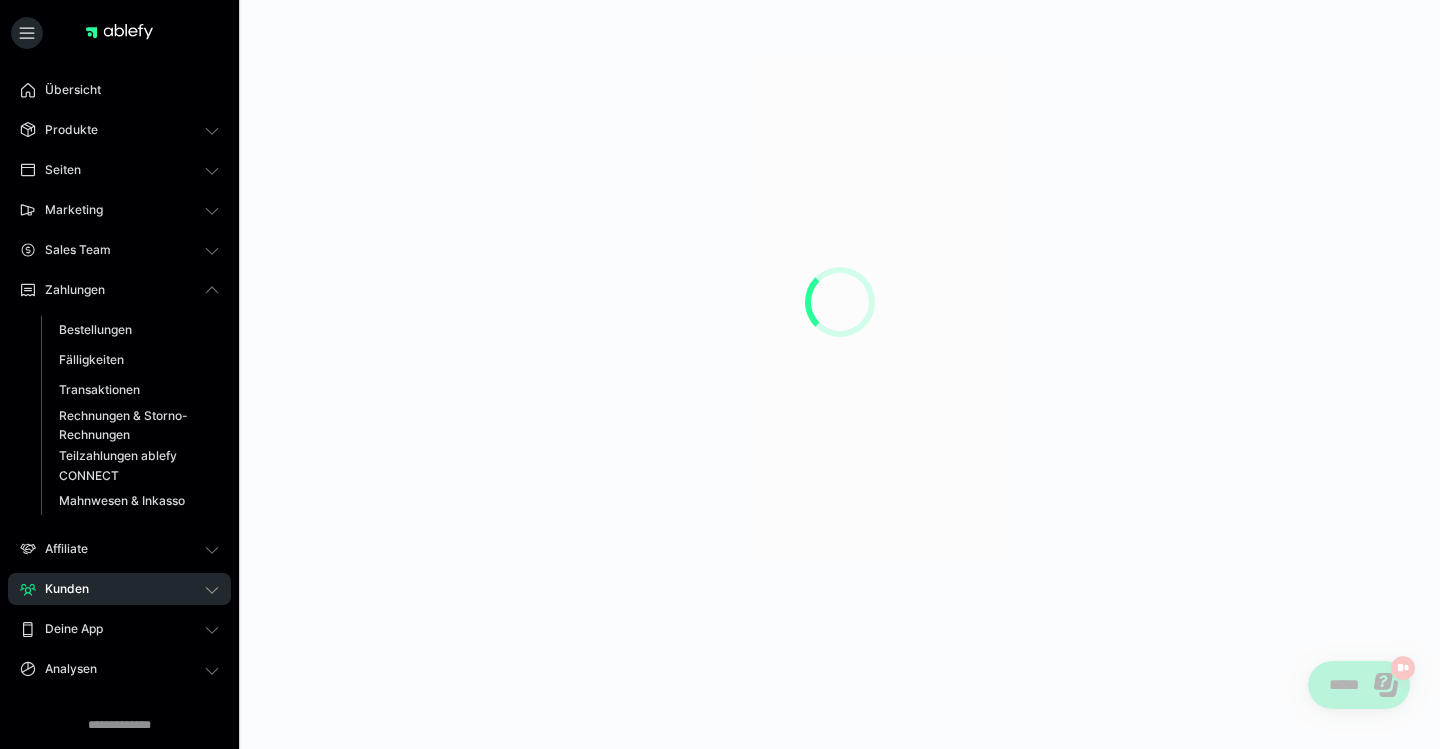 scroll, scrollTop: 0, scrollLeft: 0, axis: both 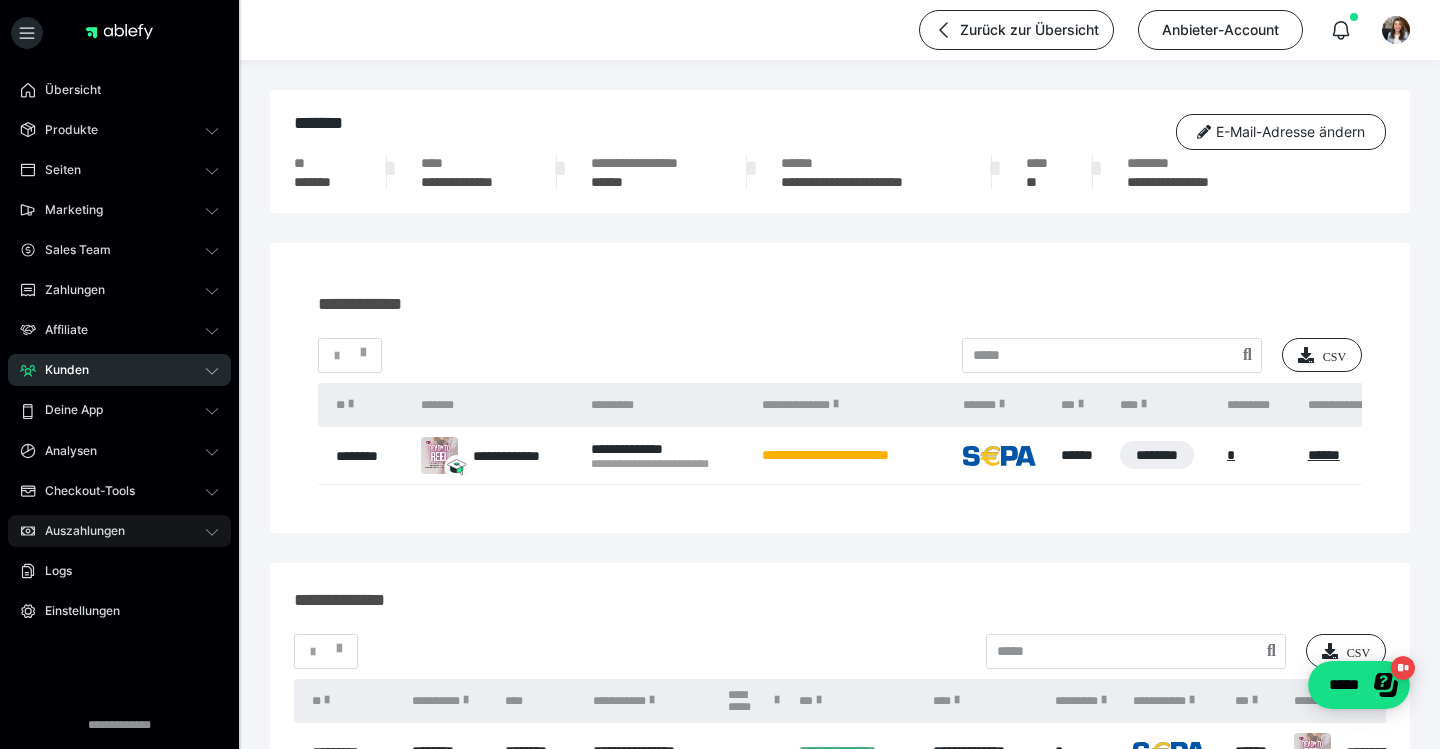 click on "Auszahlungen" at bounding box center [119, 531] 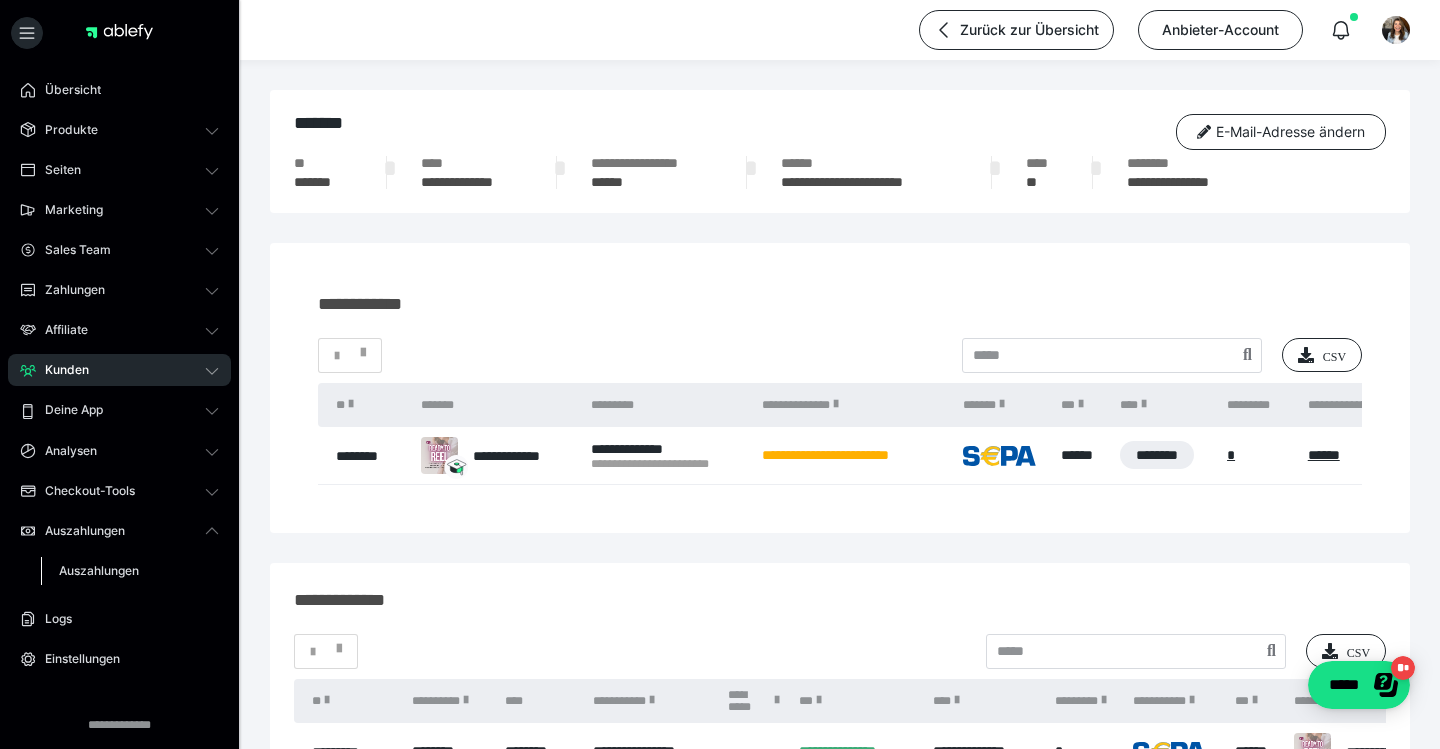 click on "Auszahlungen" at bounding box center (99, 570) 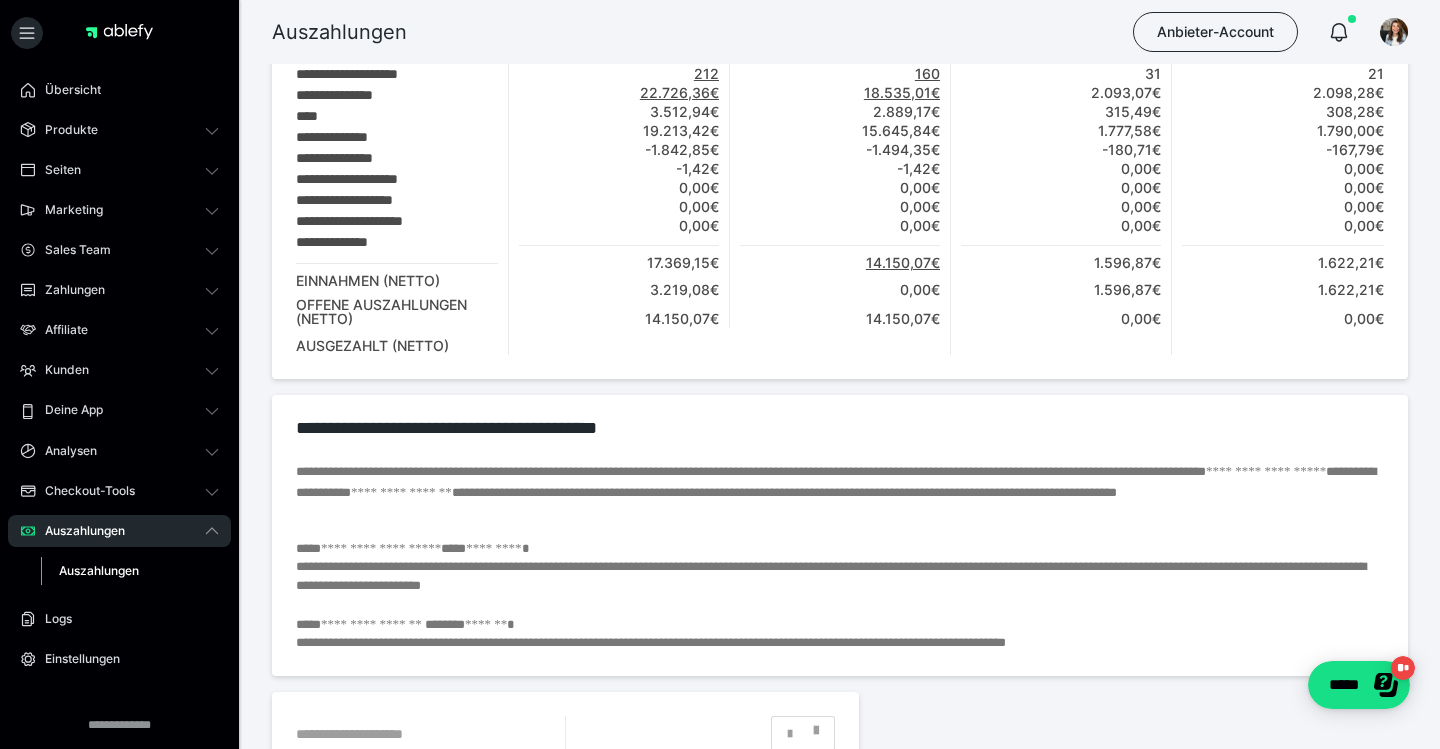 scroll, scrollTop: 226, scrollLeft: 0, axis: vertical 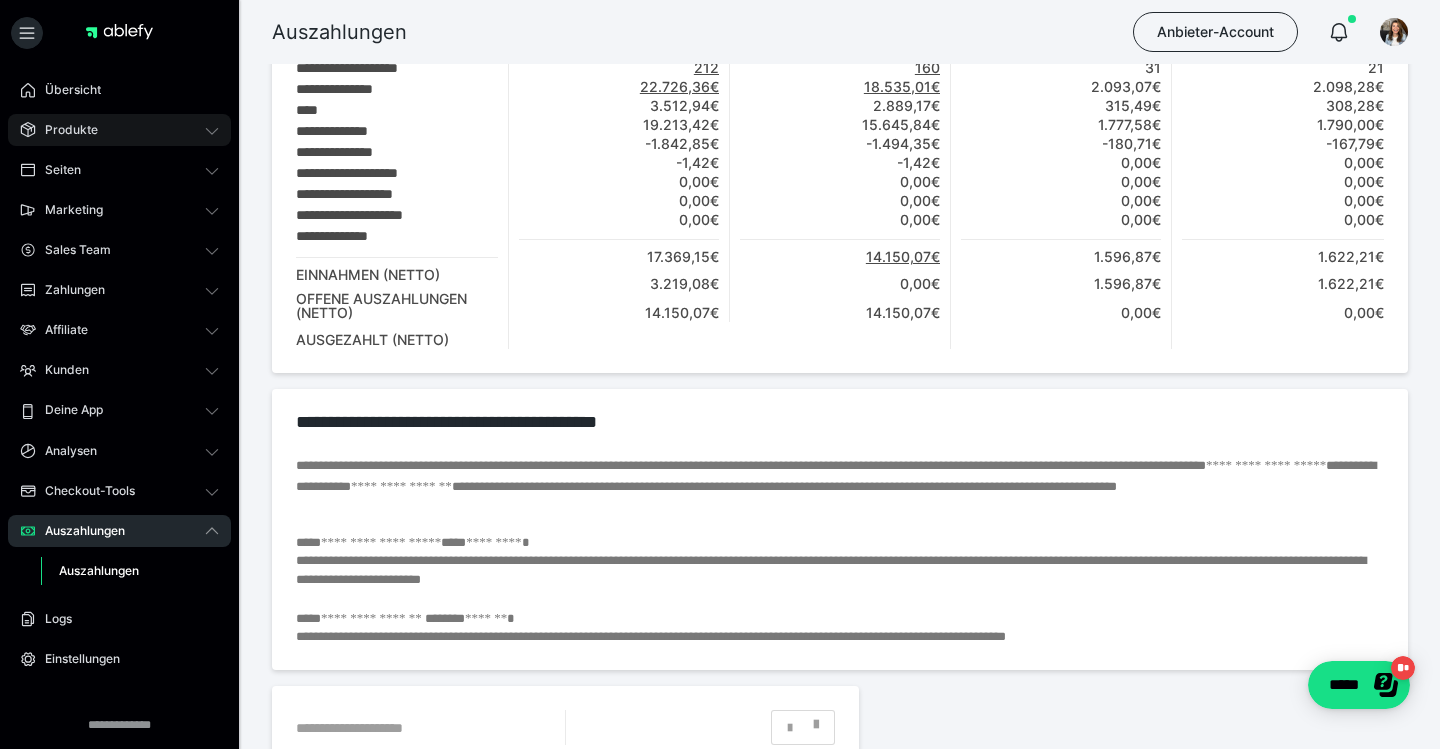 click on "Produkte" at bounding box center (119, 130) 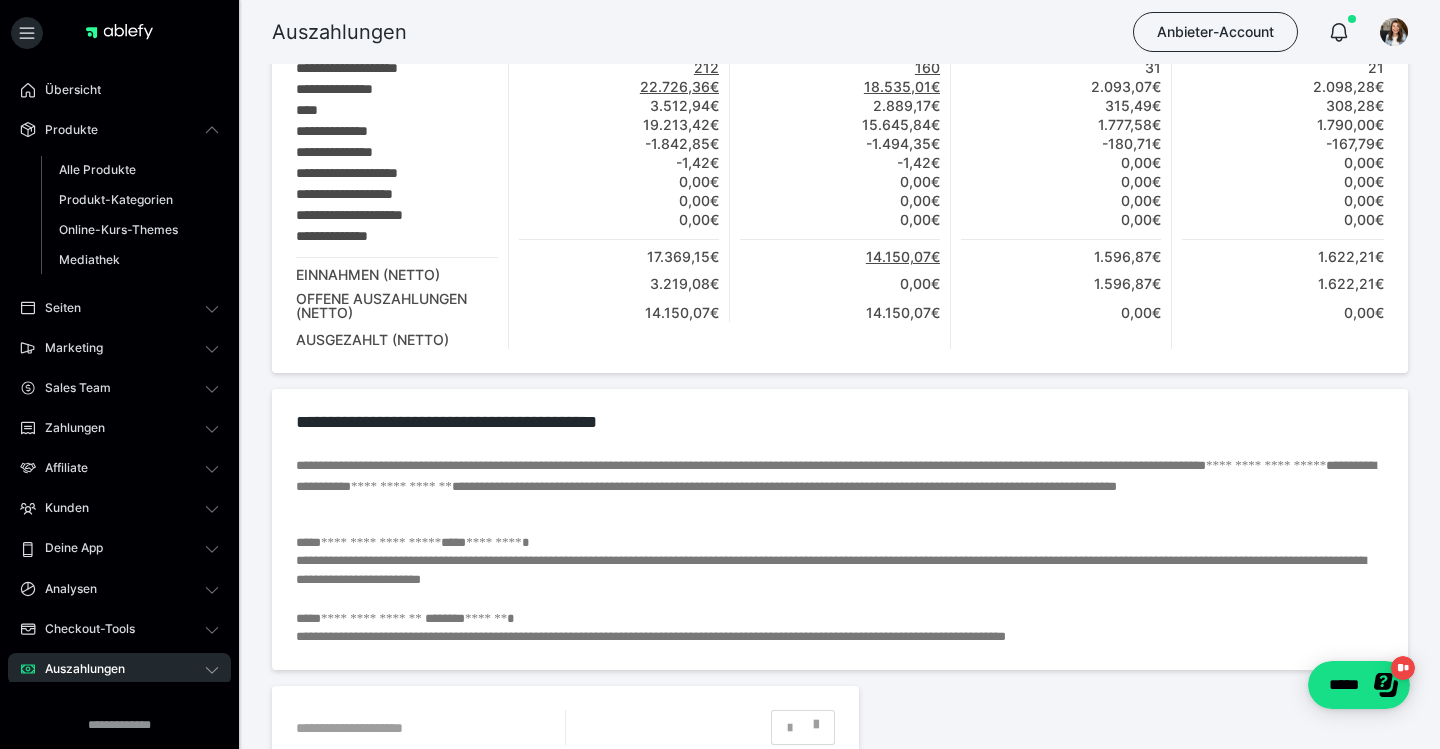 click on "Produkte Alle Produkte Produkt-Kategorien Online-Kurs-Themes Mediathek" at bounding box center (119, 199) 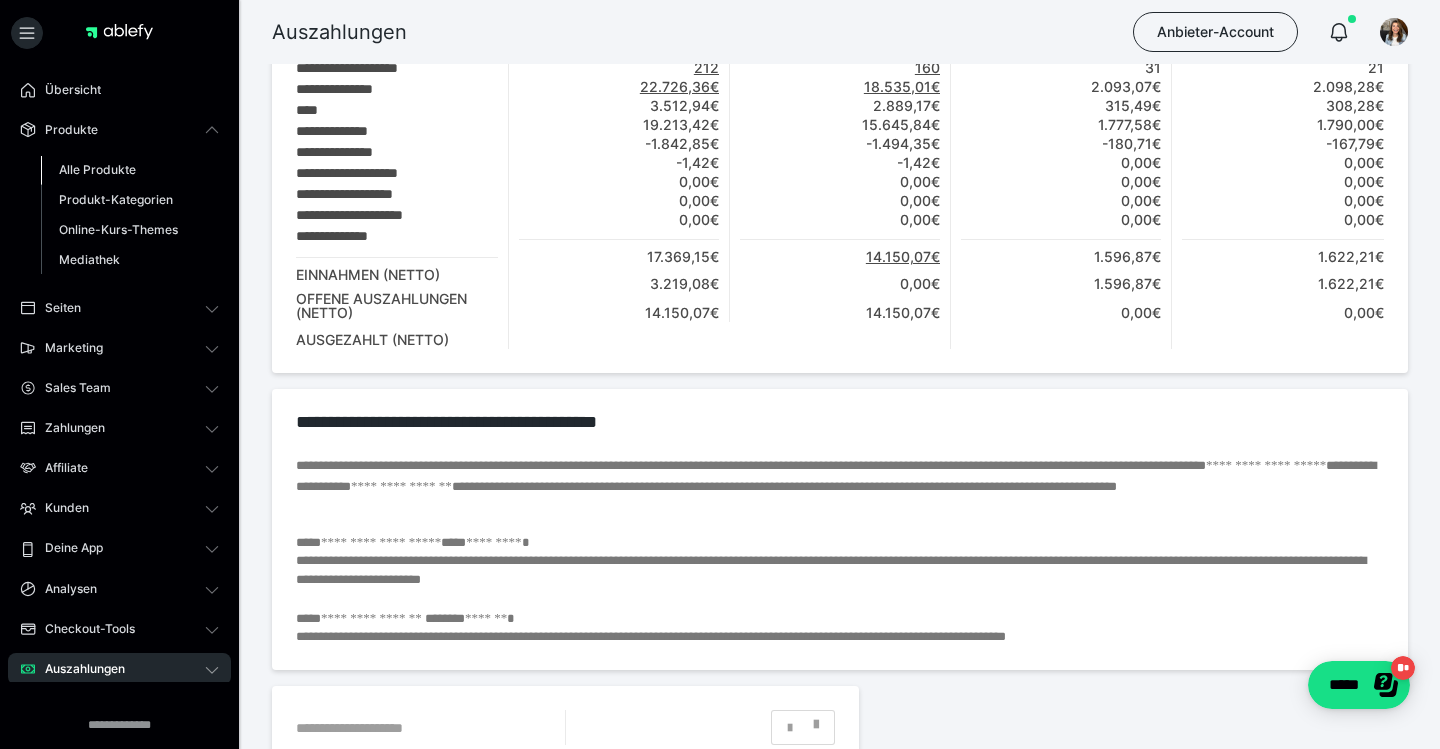 click on "Alle Produkte" at bounding box center (97, 169) 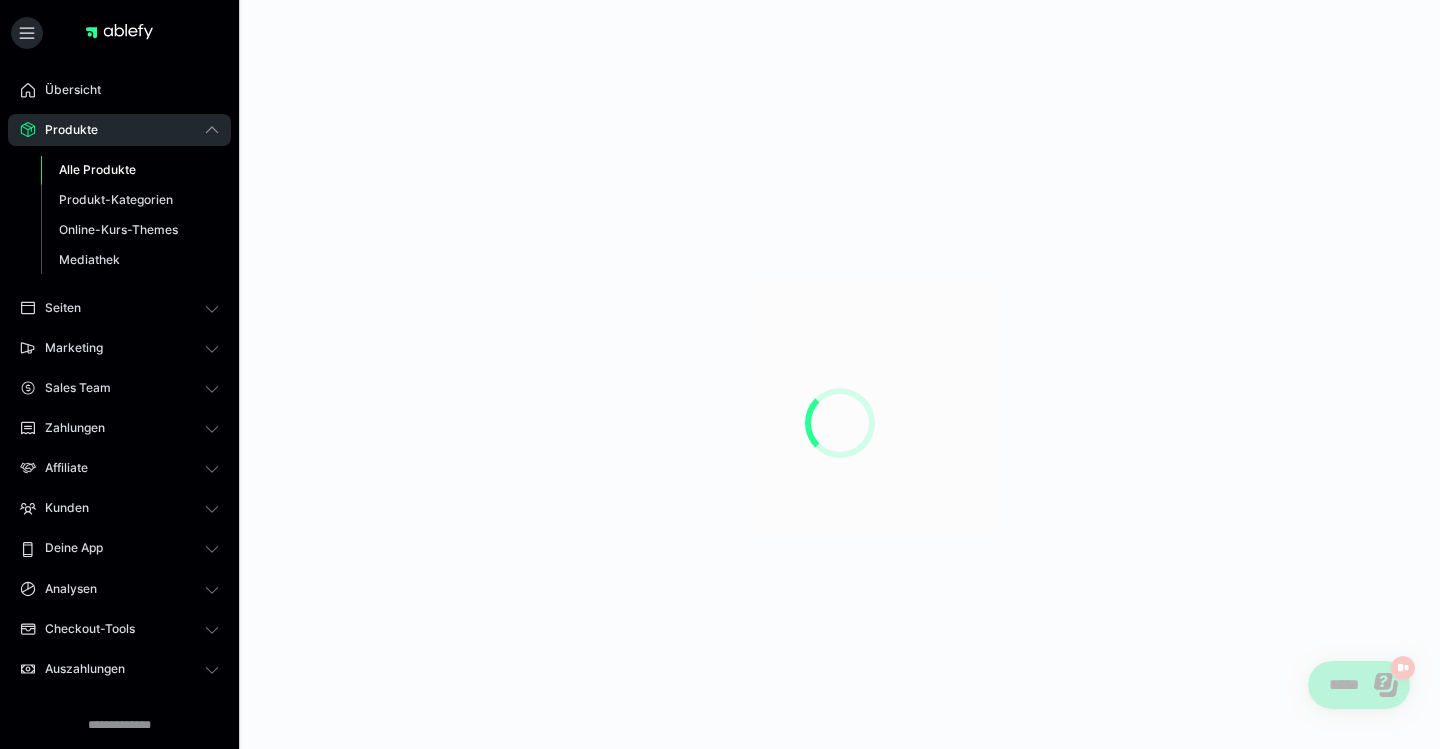 scroll, scrollTop: 0, scrollLeft: 0, axis: both 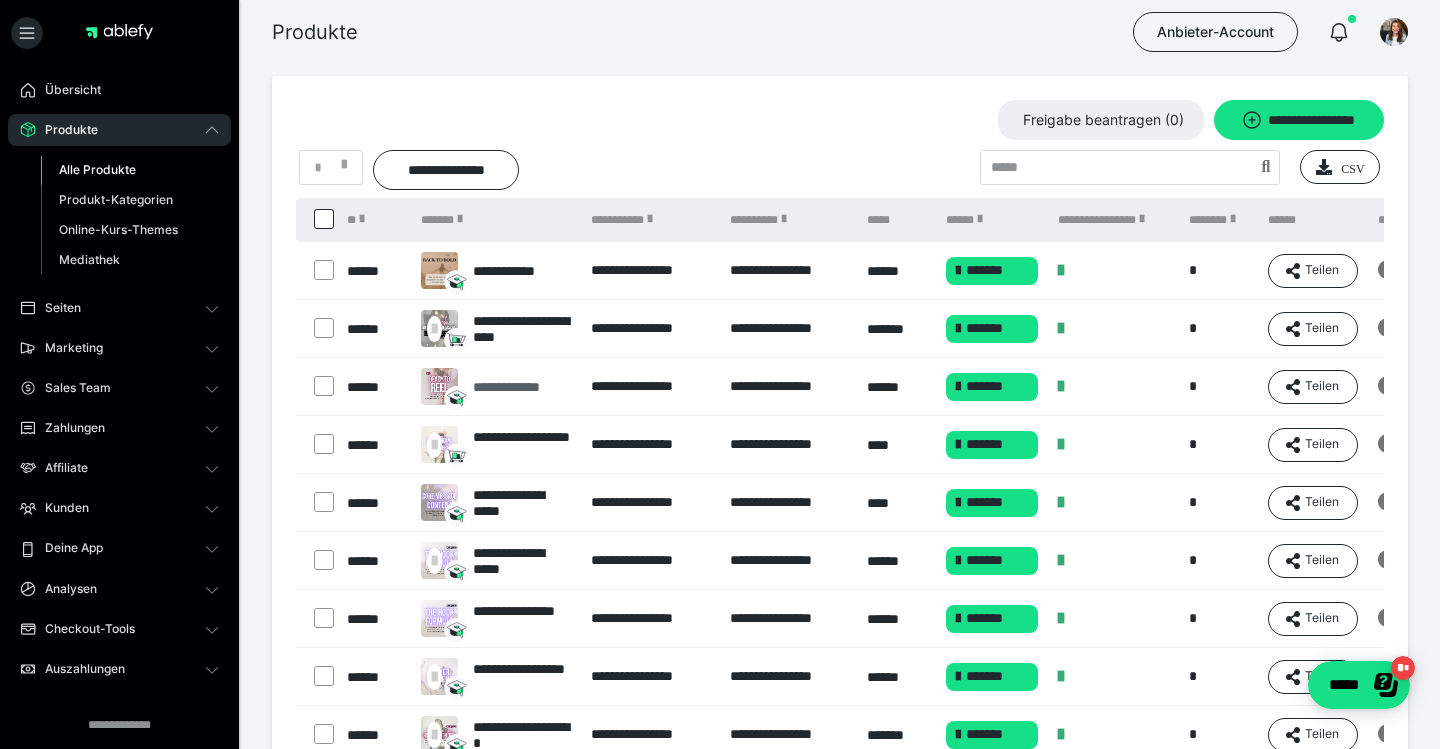 click on "**********" at bounding box center (519, 387) 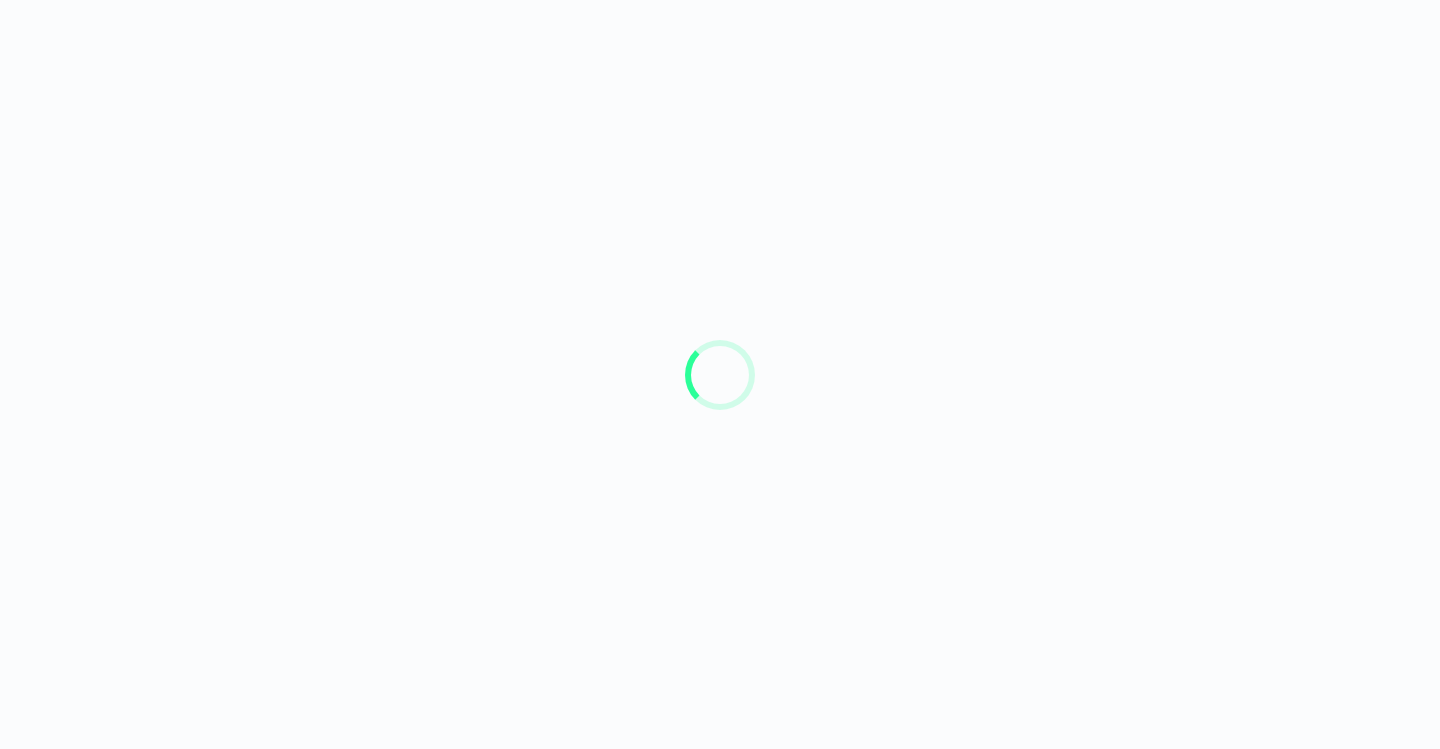 scroll, scrollTop: 0, scrollLeft: 0, axis: both 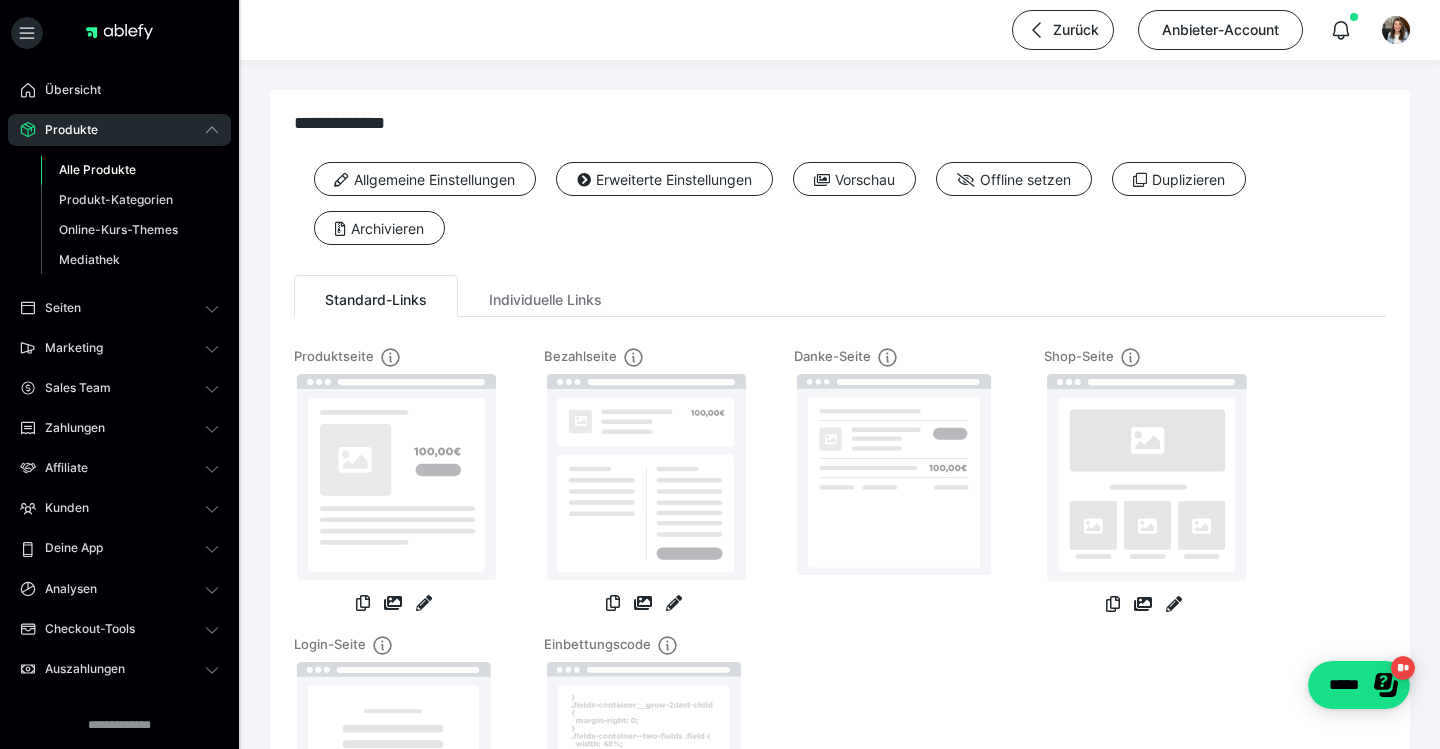 click at bounding box center (612, 614) 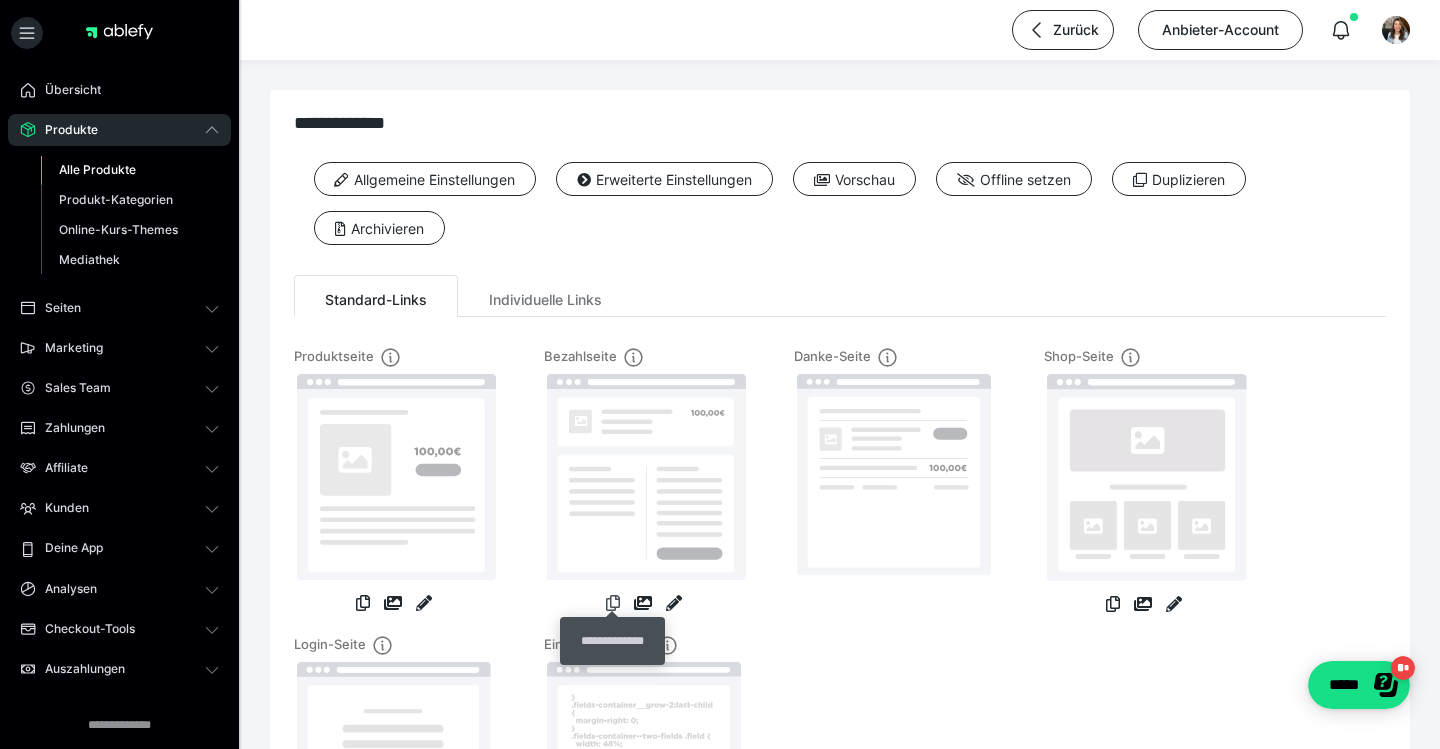 click at bounding box center (613, 603) 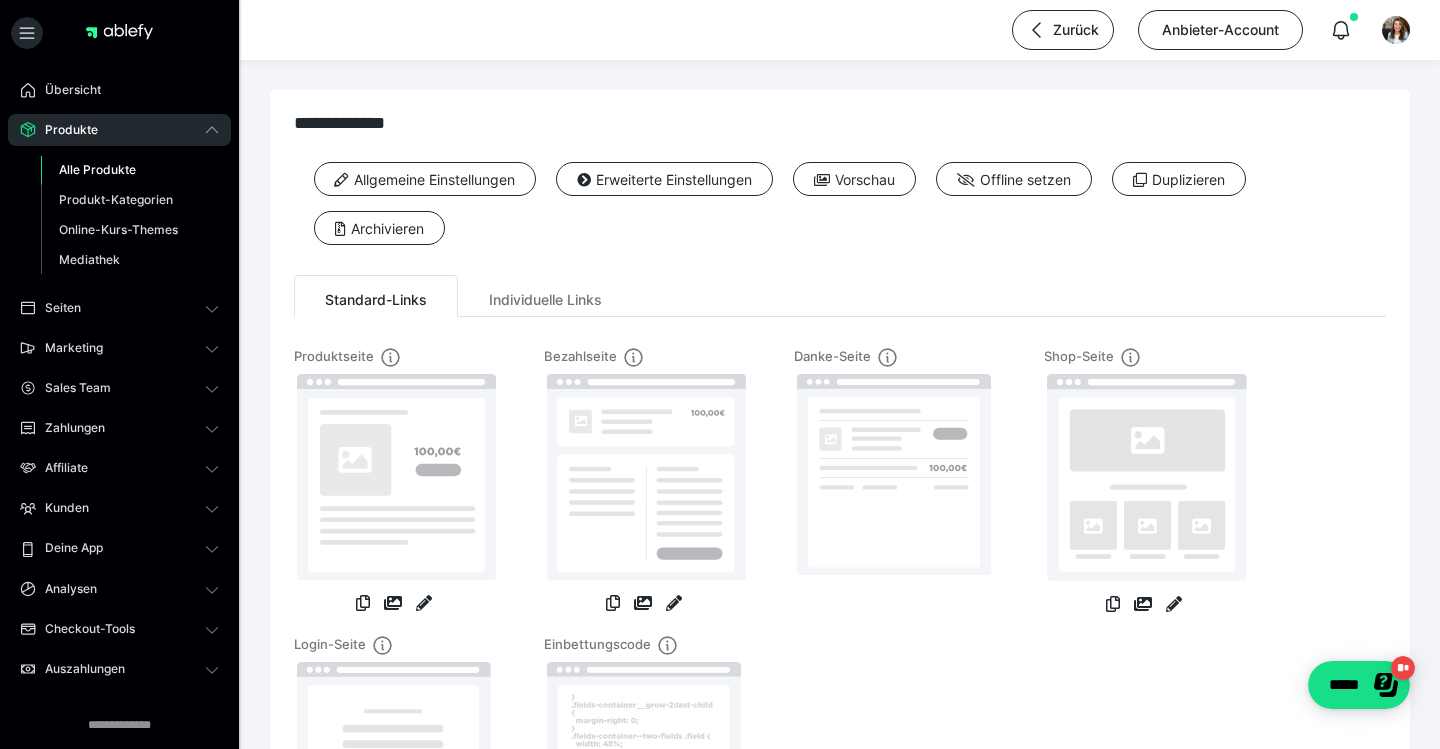 click on "Alle Produkte" at bounding box center (97, 169) 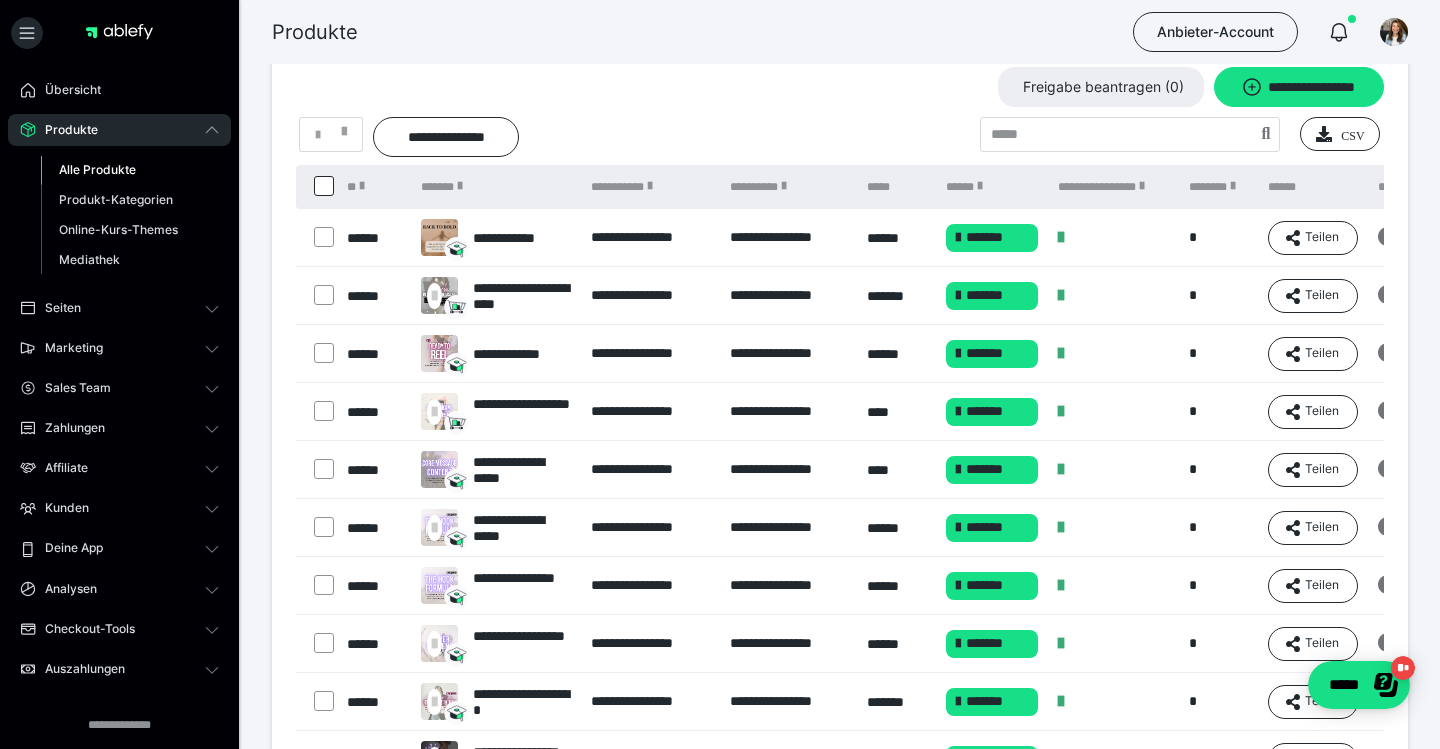 scroll, scrollTop: 37, scrollLeft: 0, axis: vertical 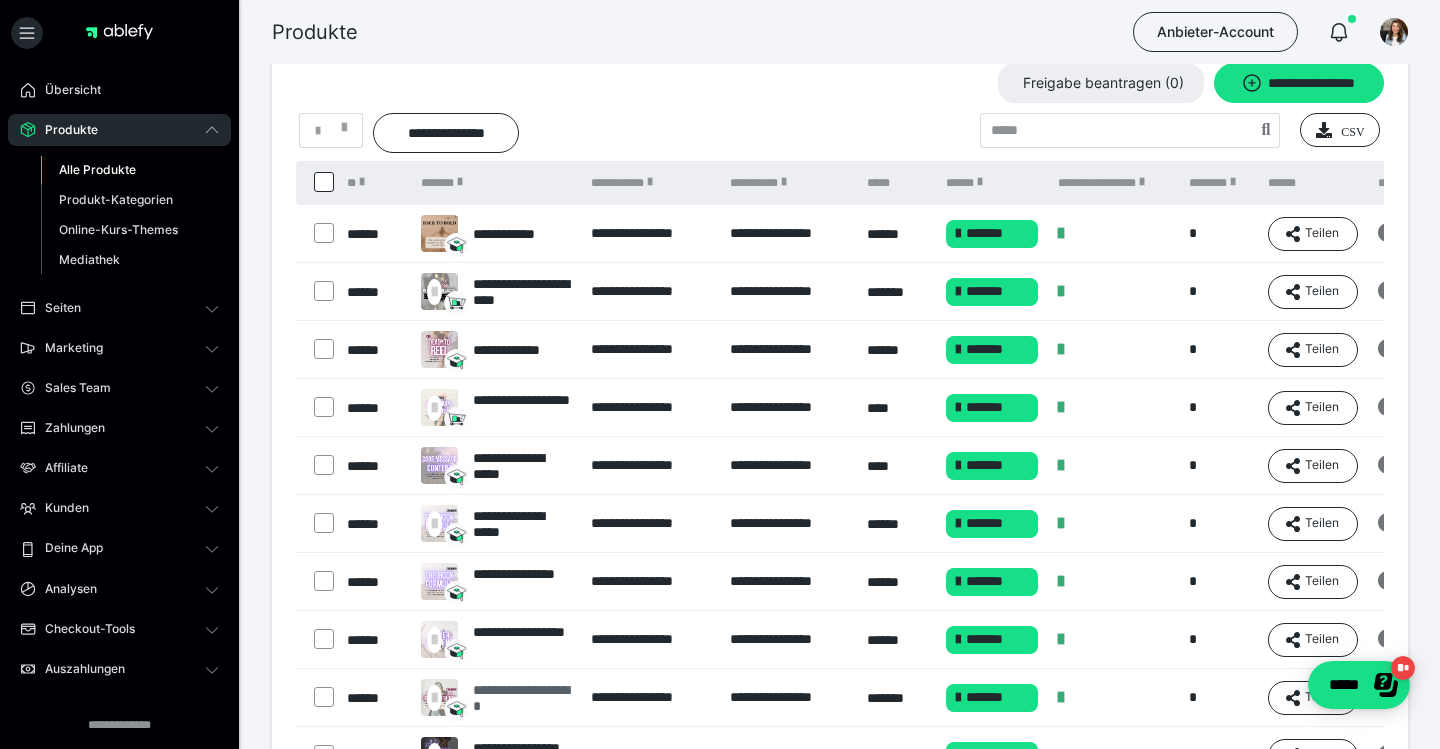 click on "**********" at bounding box center (522, 698) 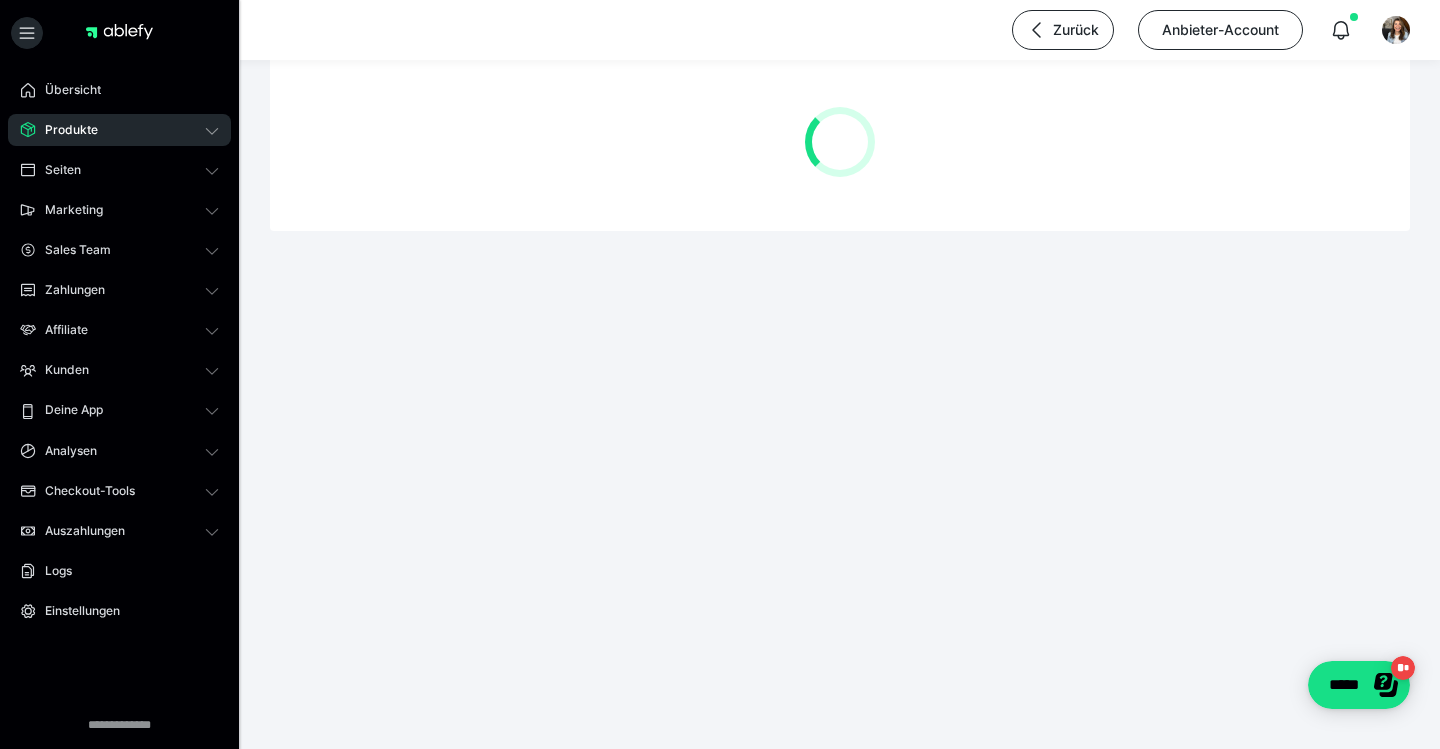 scroll, scrollTop: 0, scrollLeft: 0, axis: both 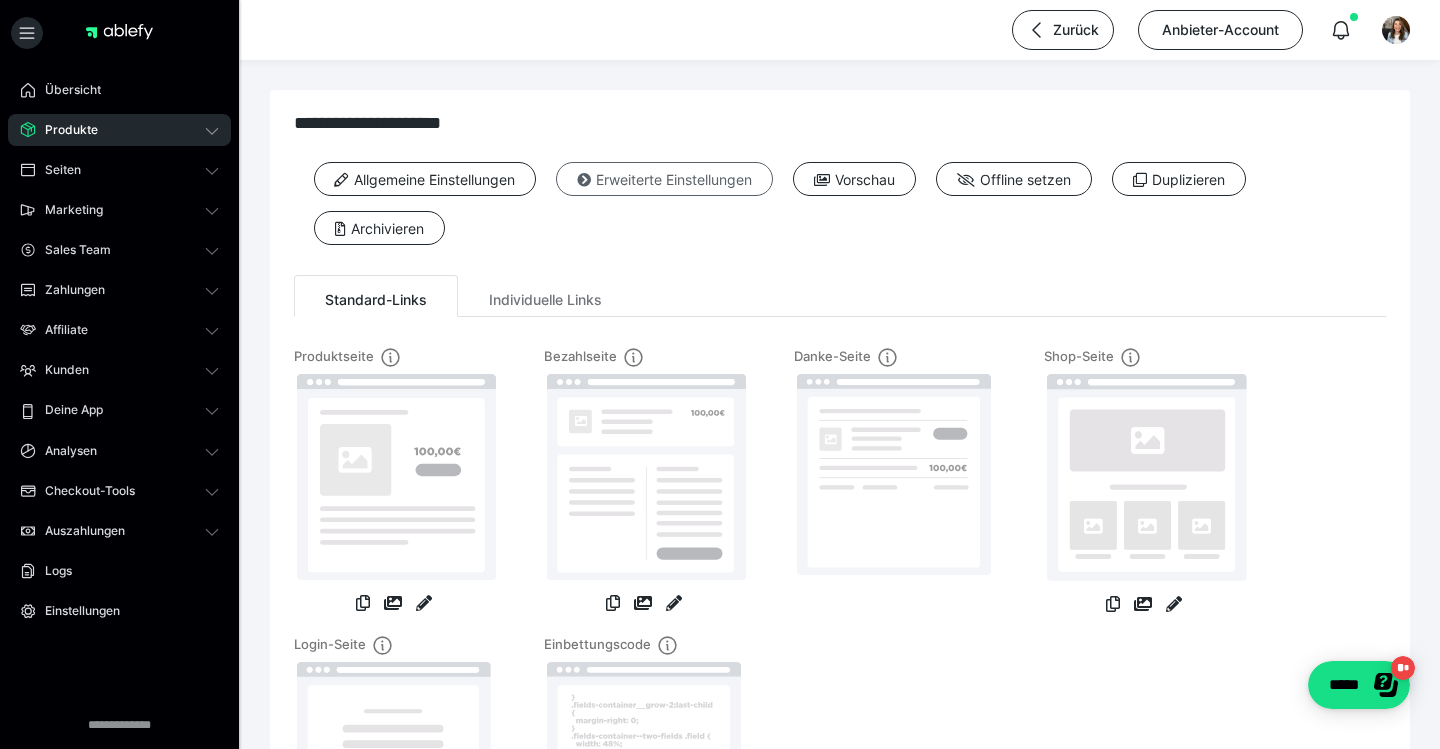 click on "Erweiterte Einstellungen" at bounding box center (664, 179) 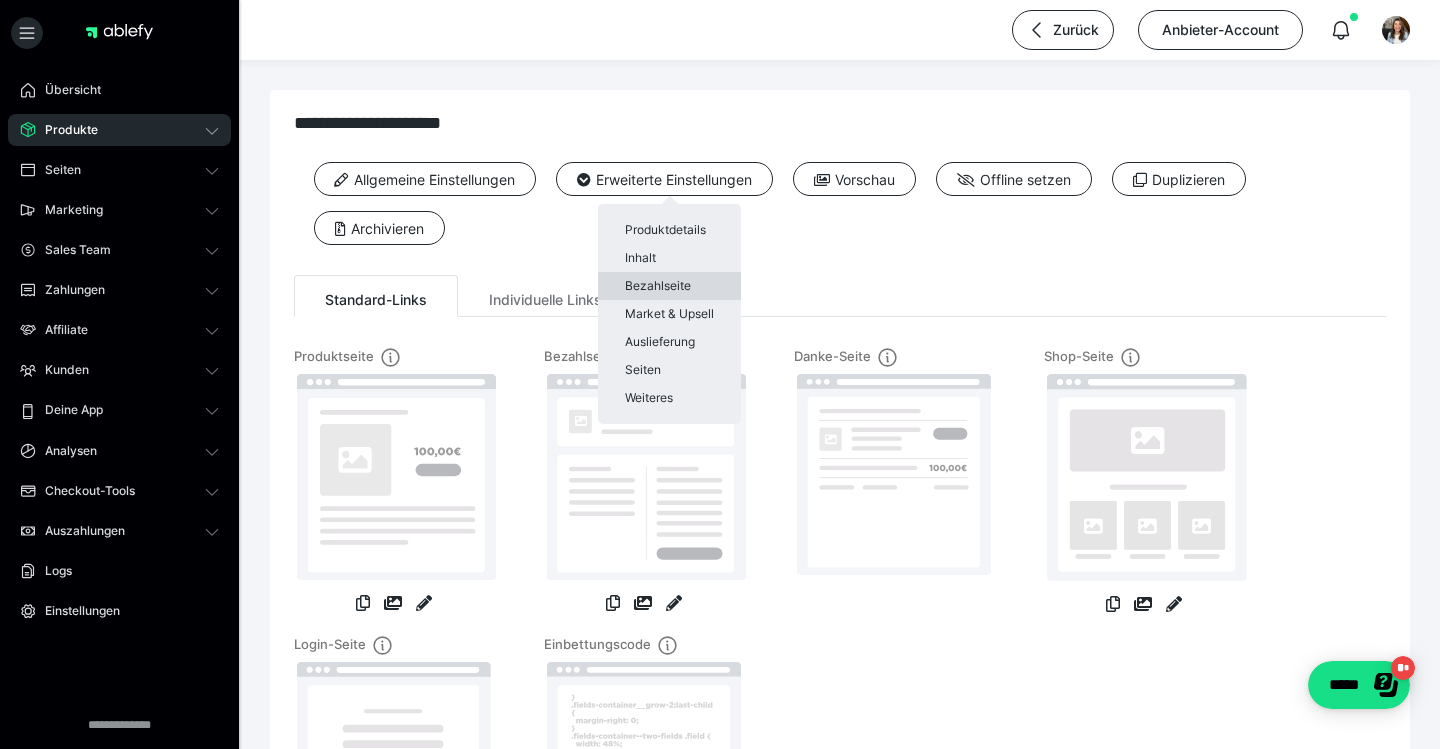 click on "Bezahlseite" at bounding box center (669, 286) 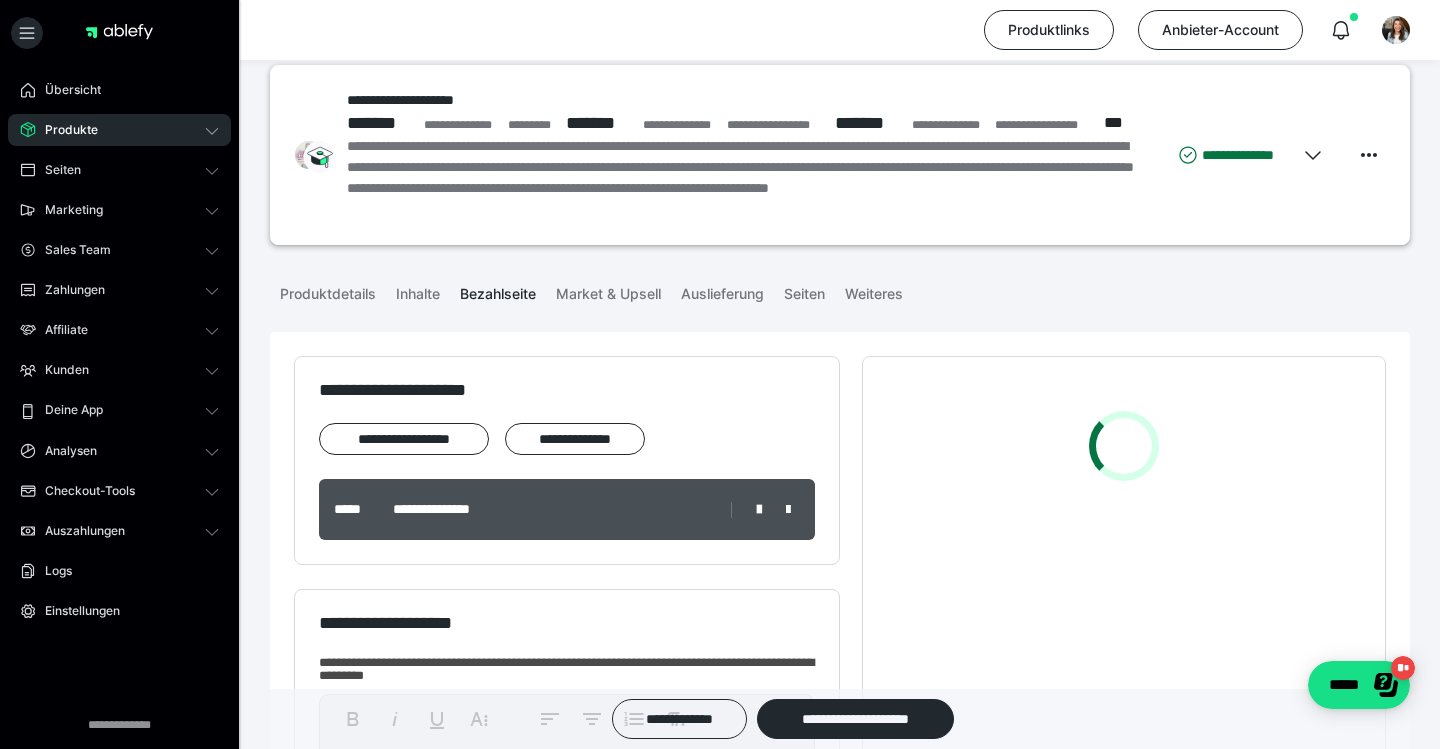 scroll, scrollTop: 25, scrollLeft: 0, axis: vertical 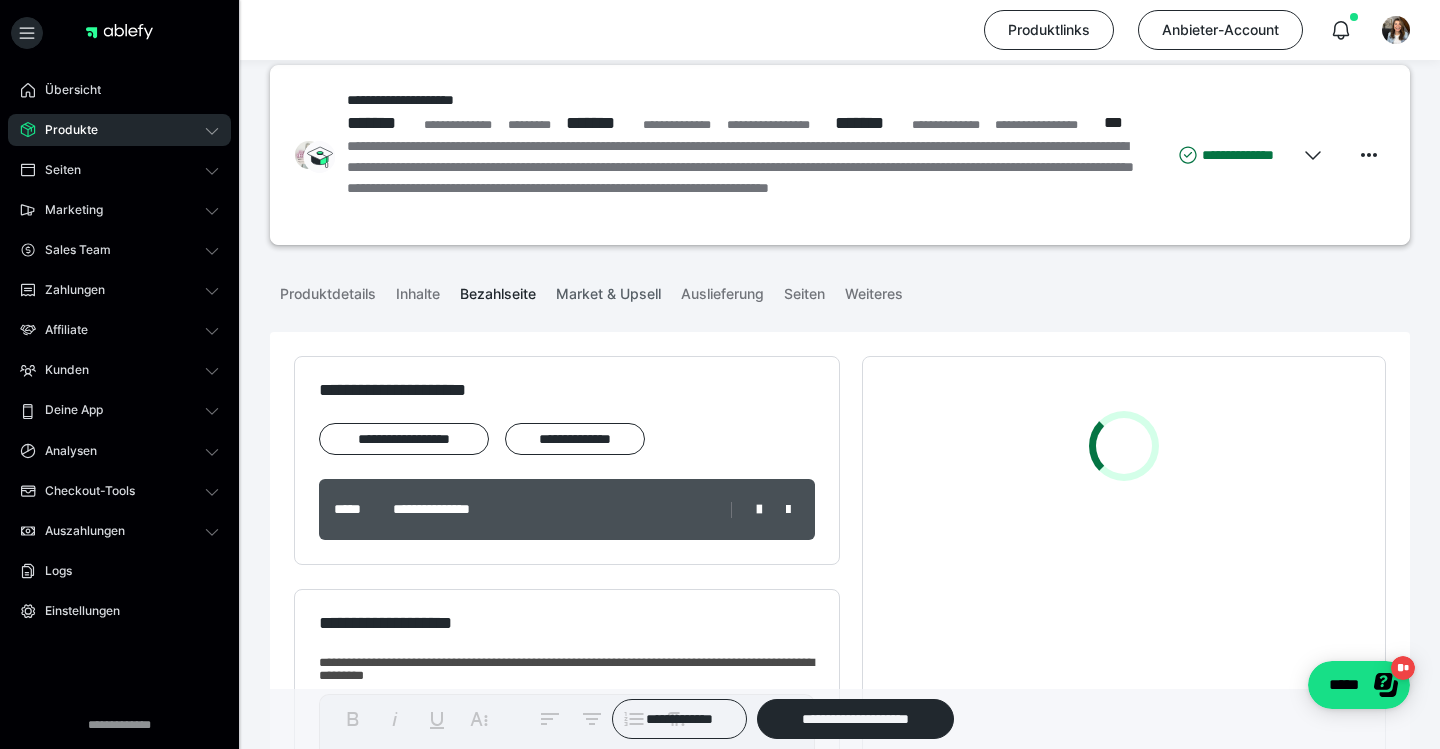 click on "Market & Upsell" at bounding box center [608, 290] 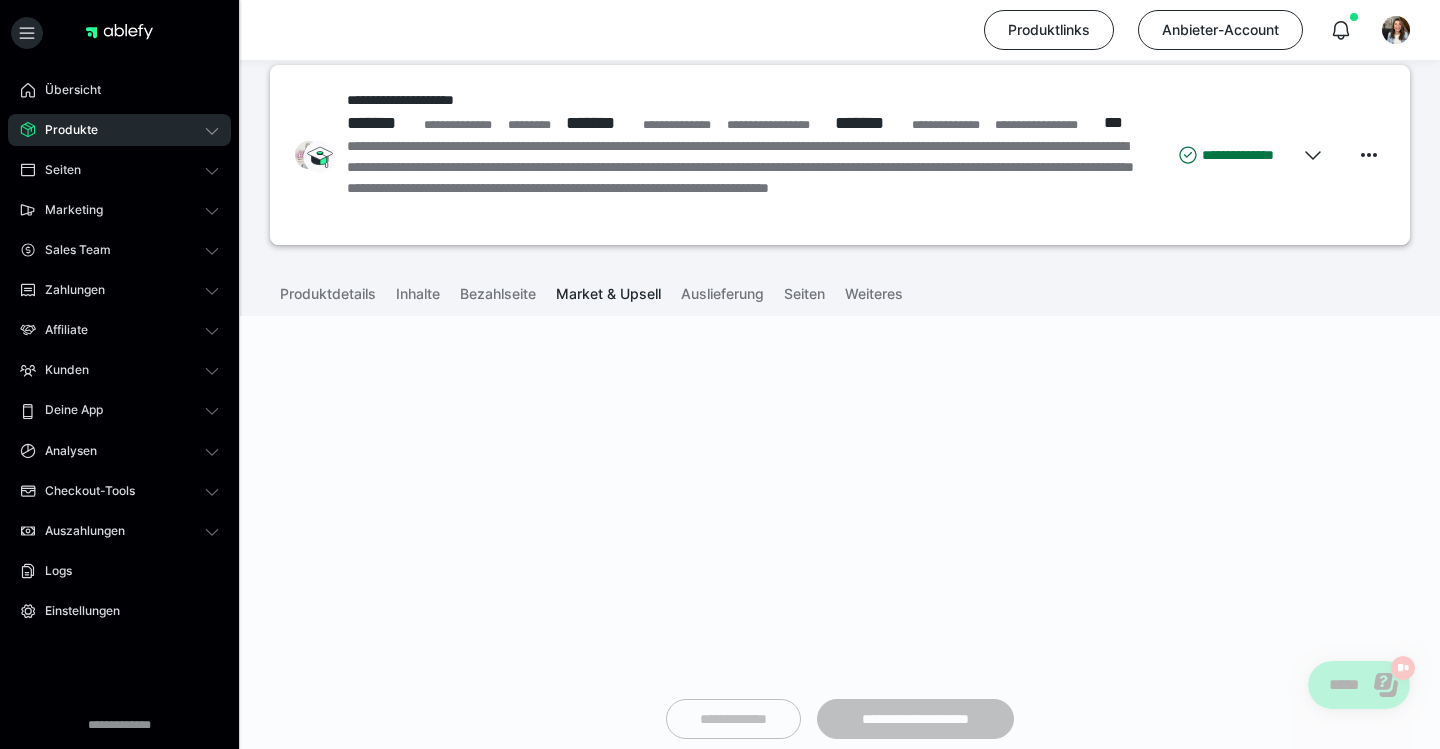type on "**********" 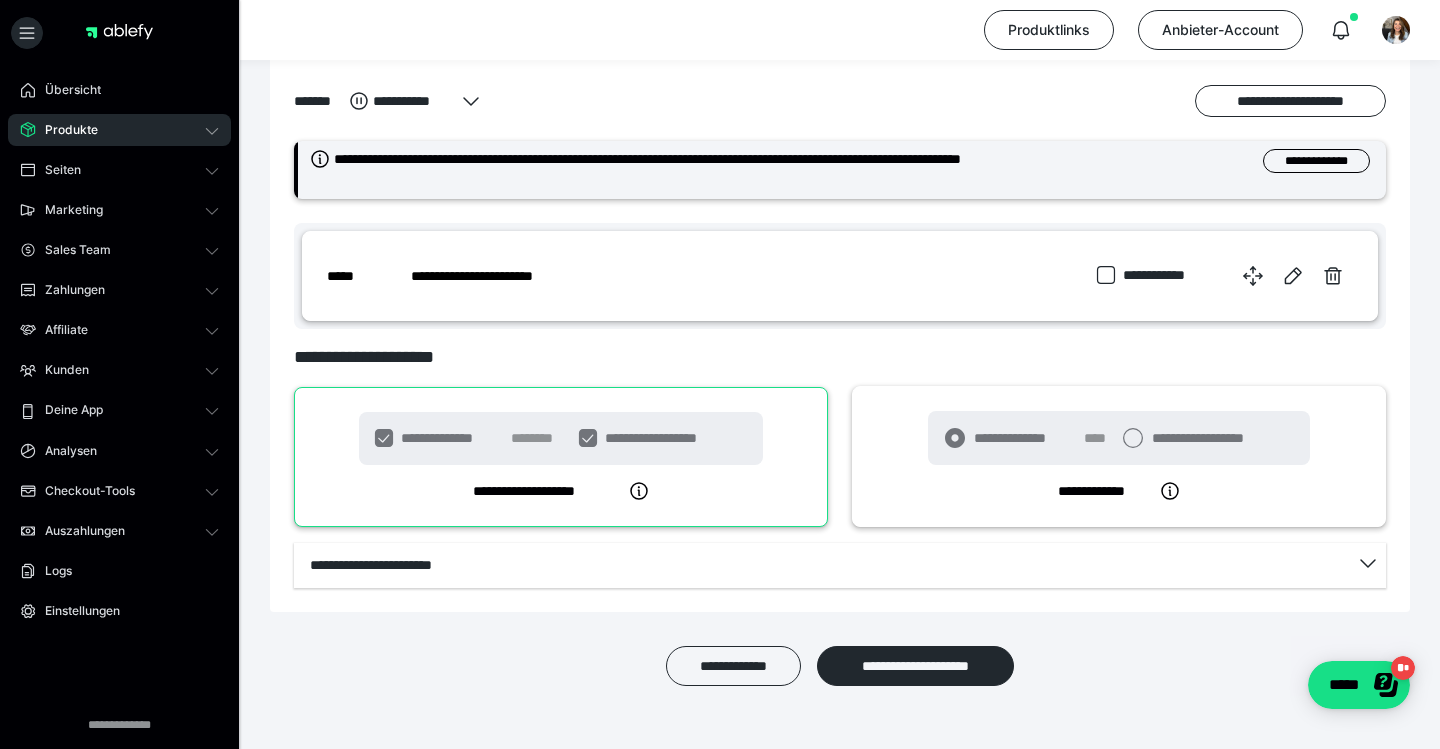 scroll, scrollTop: 889, scrollLeft: 0, axis: vertical 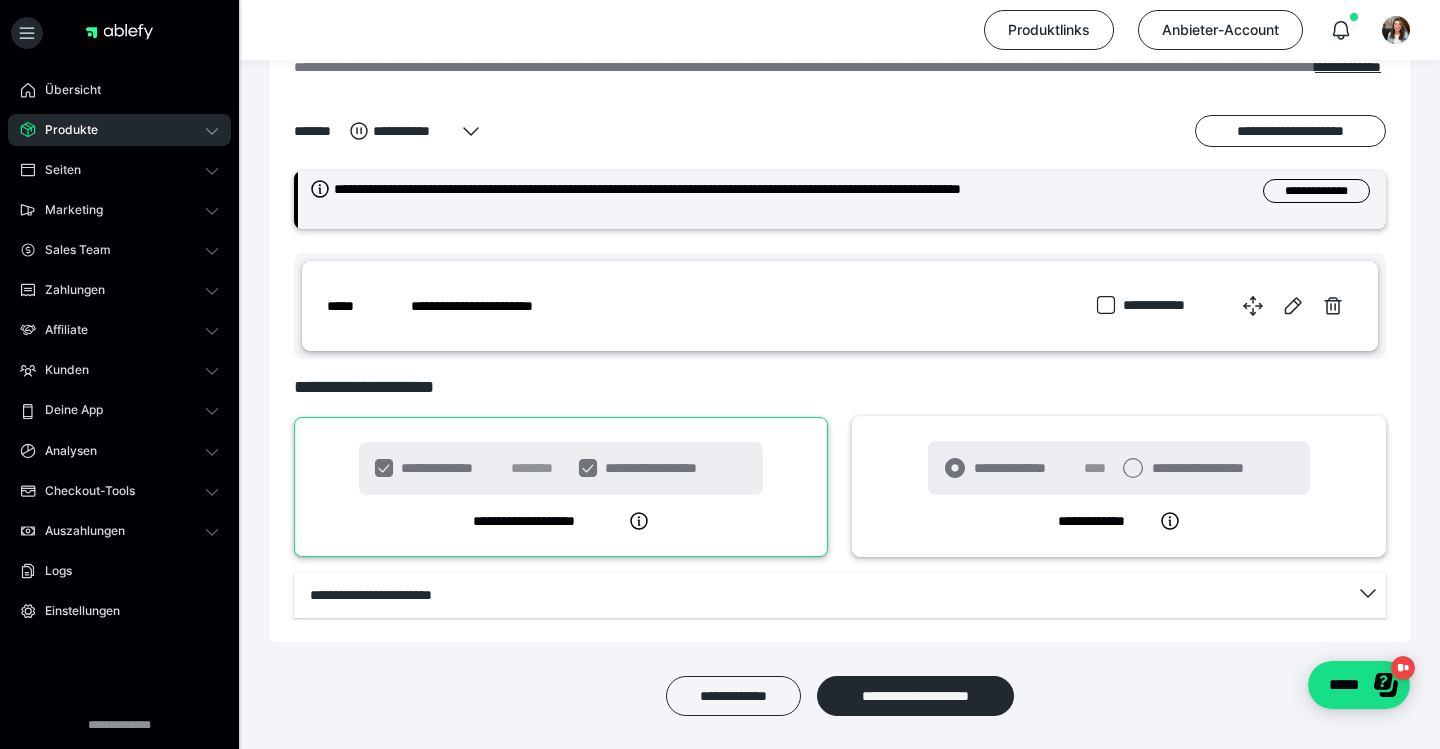 click on "**********" at bounding box center [390, 131] 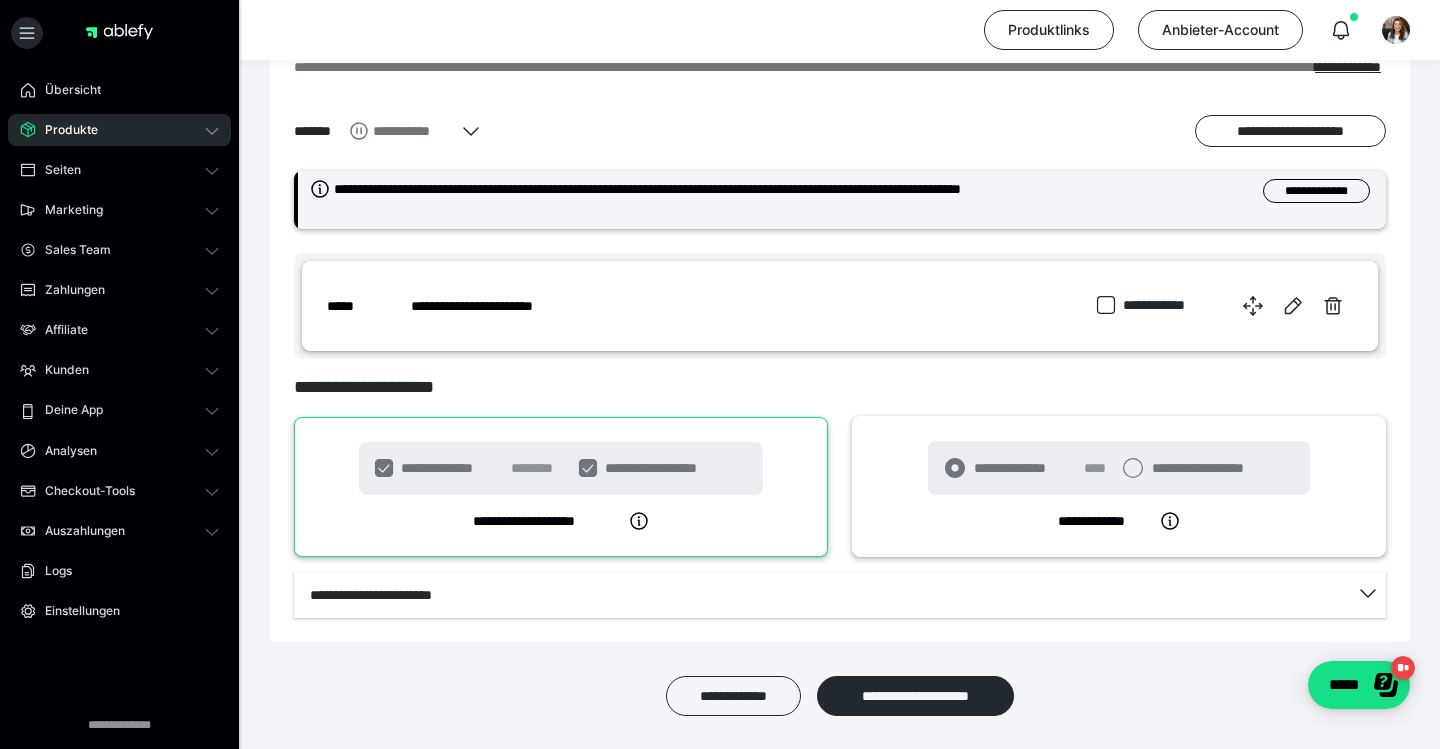 click on "**********" at bounding box center (397, 131) 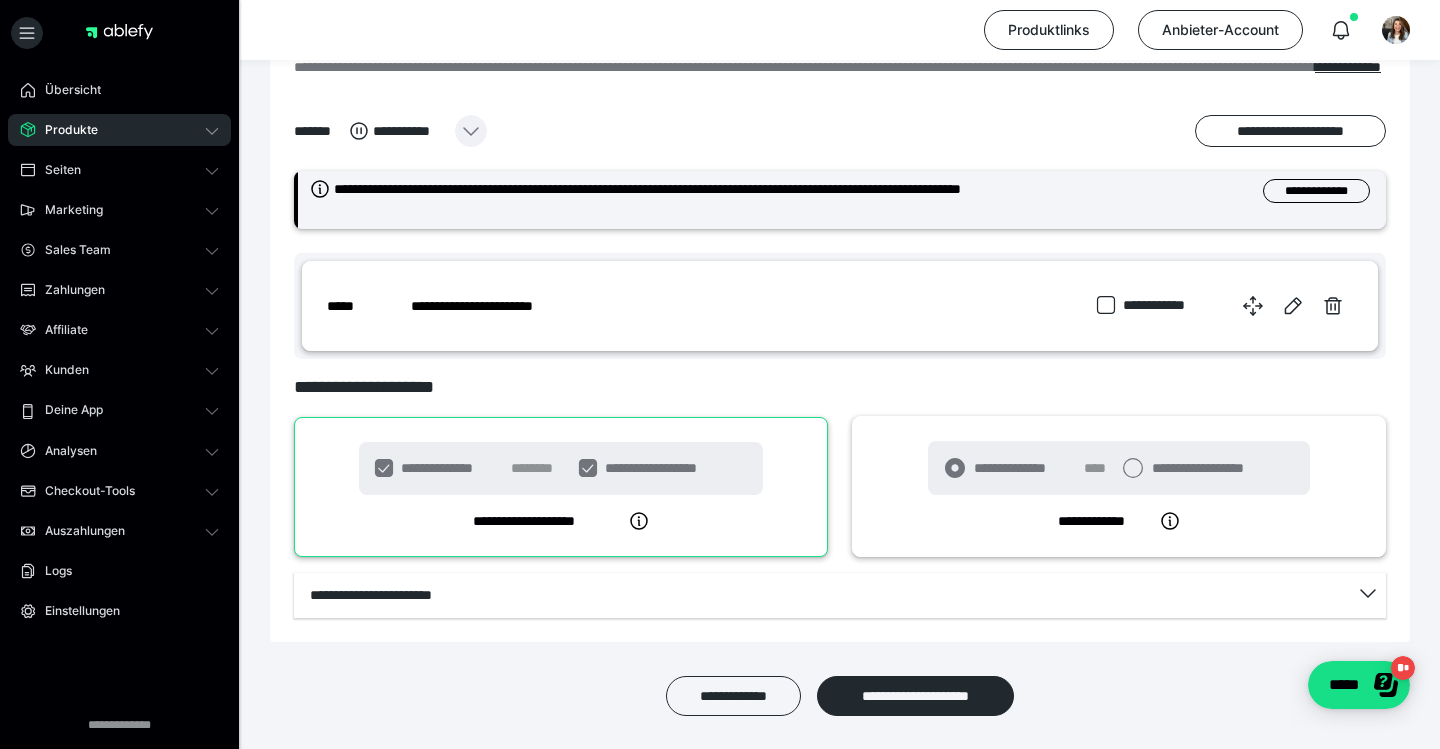 click at bounding box center [471, 131] 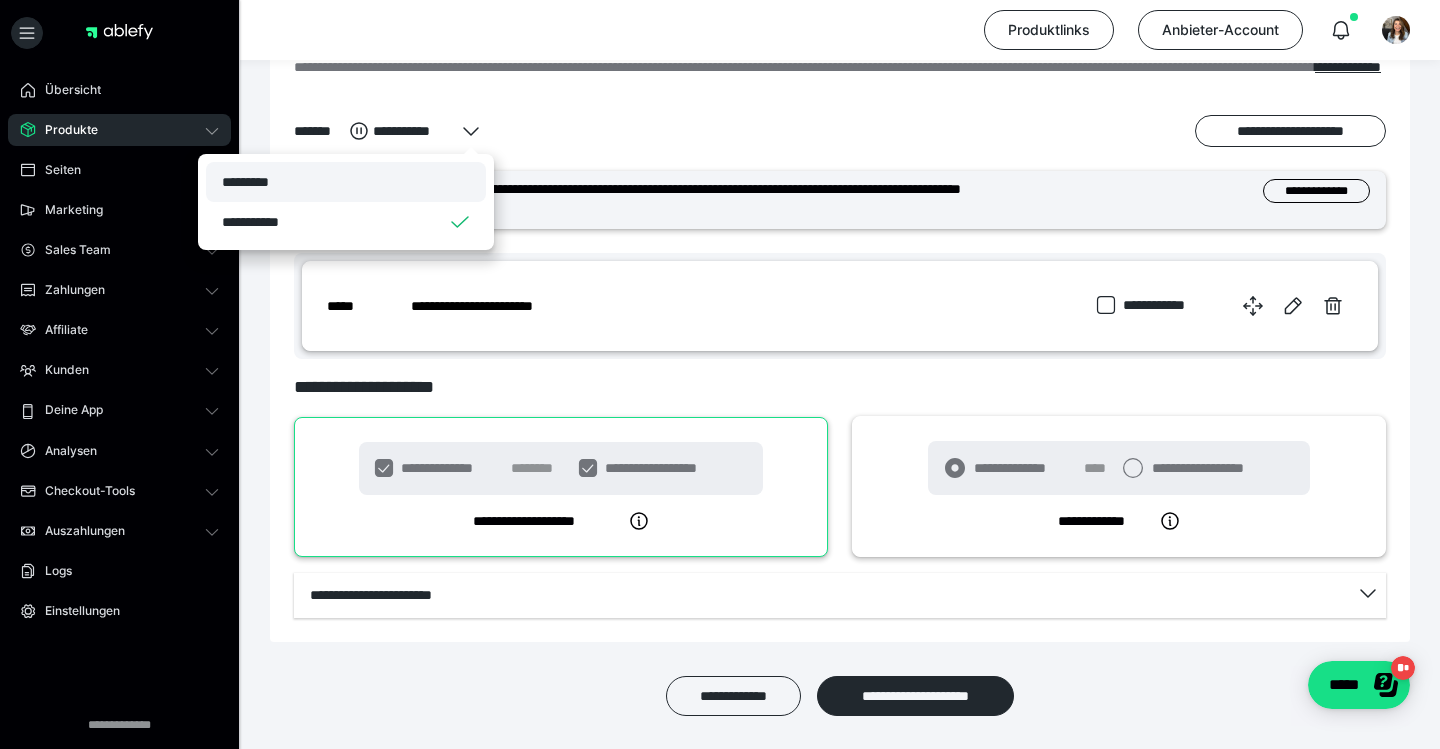 click on "*********" at bounding box center (346, 182) 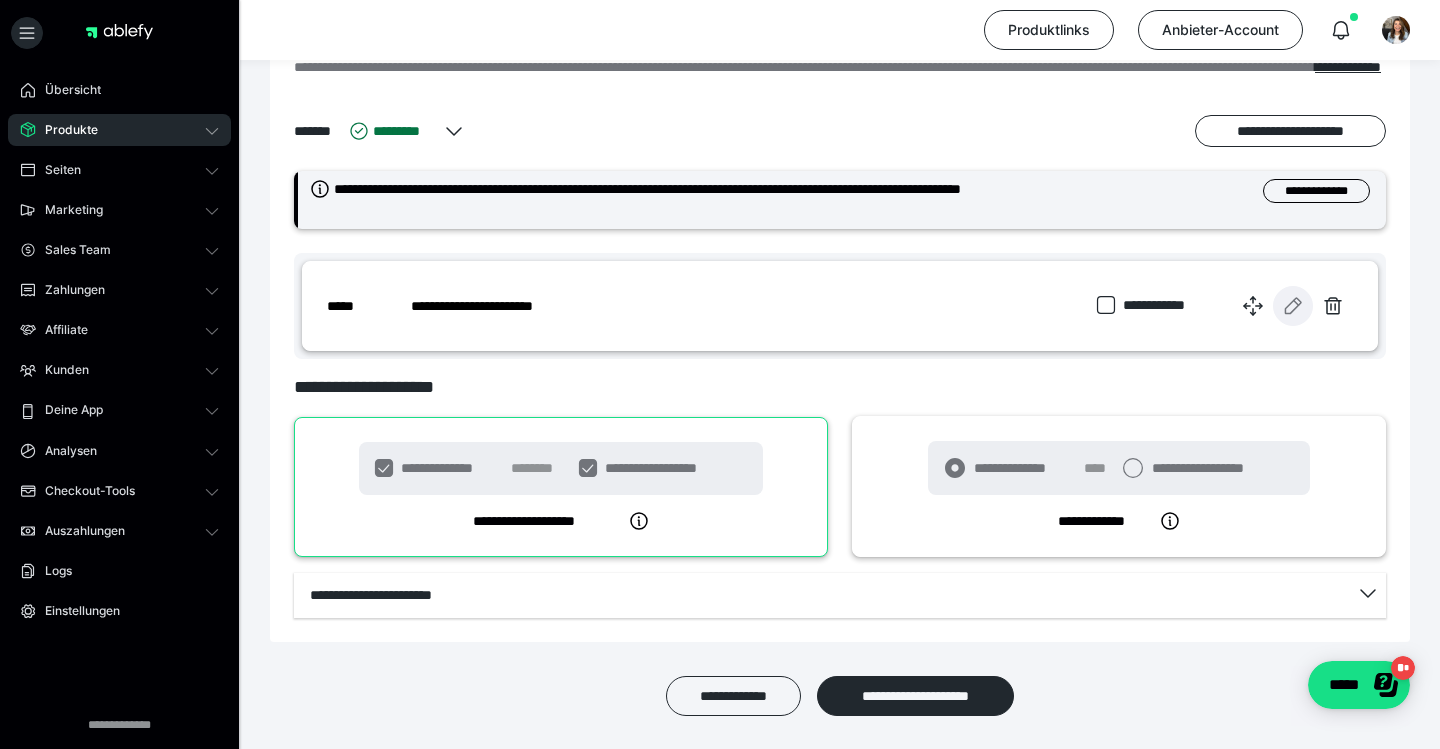 click 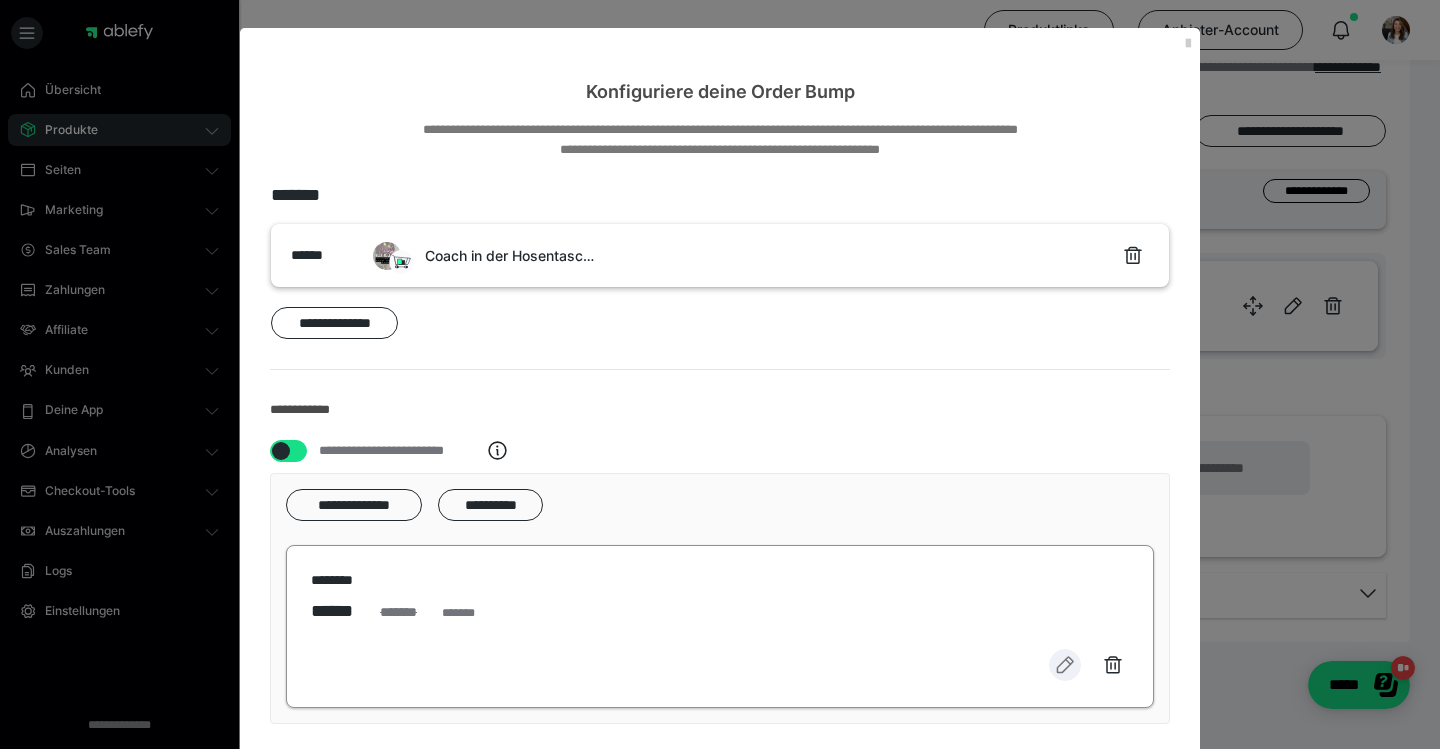 click 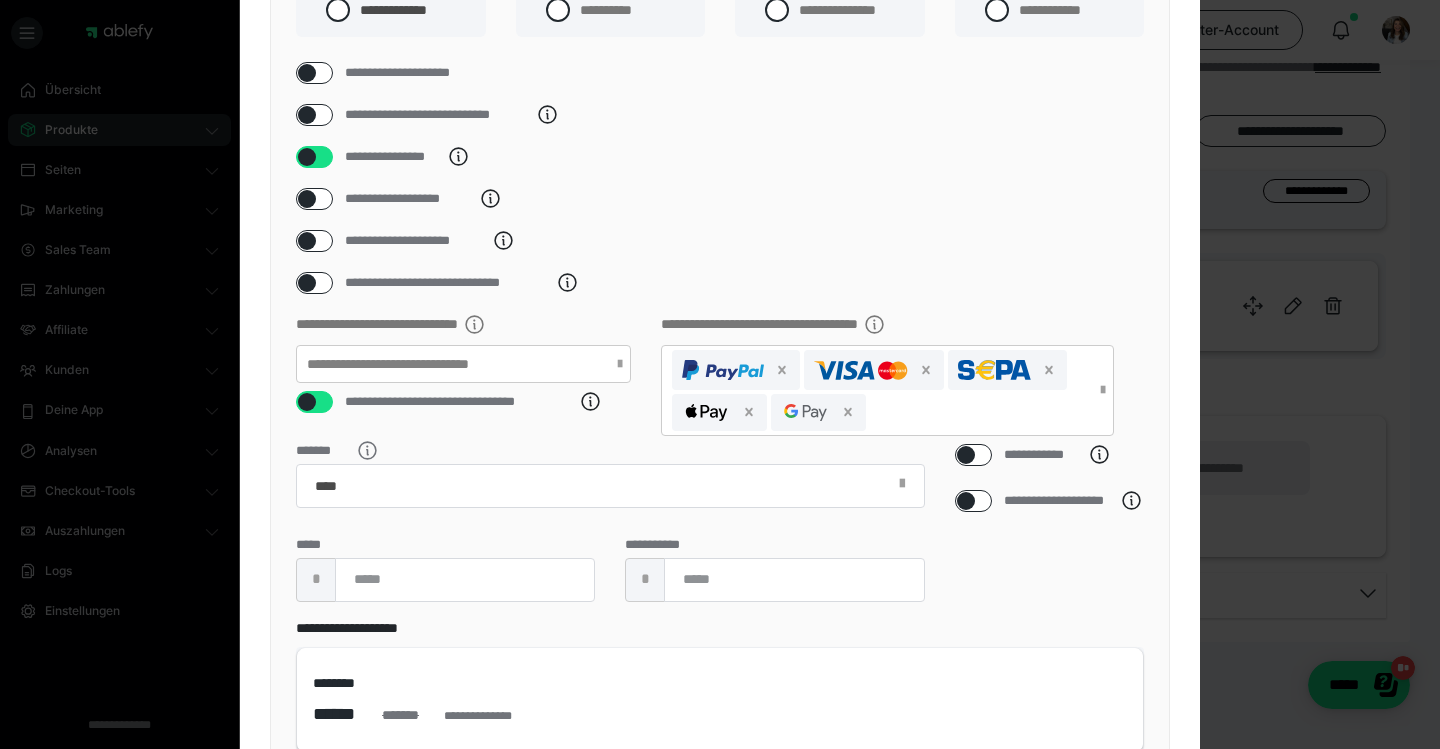 scroll, scrollTop: 319, scrollLeft: 0, axis: vertical 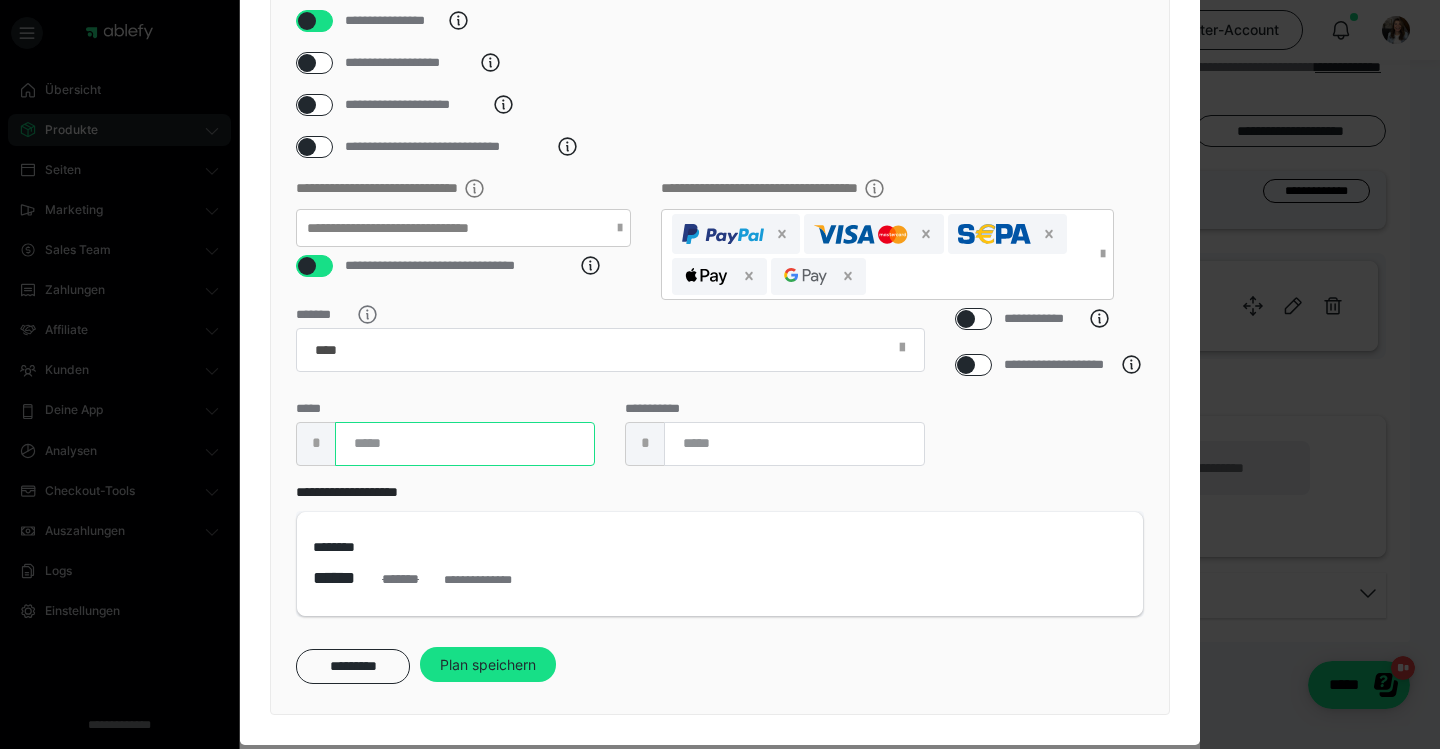 click on "**" at bounding box center (465, 444) 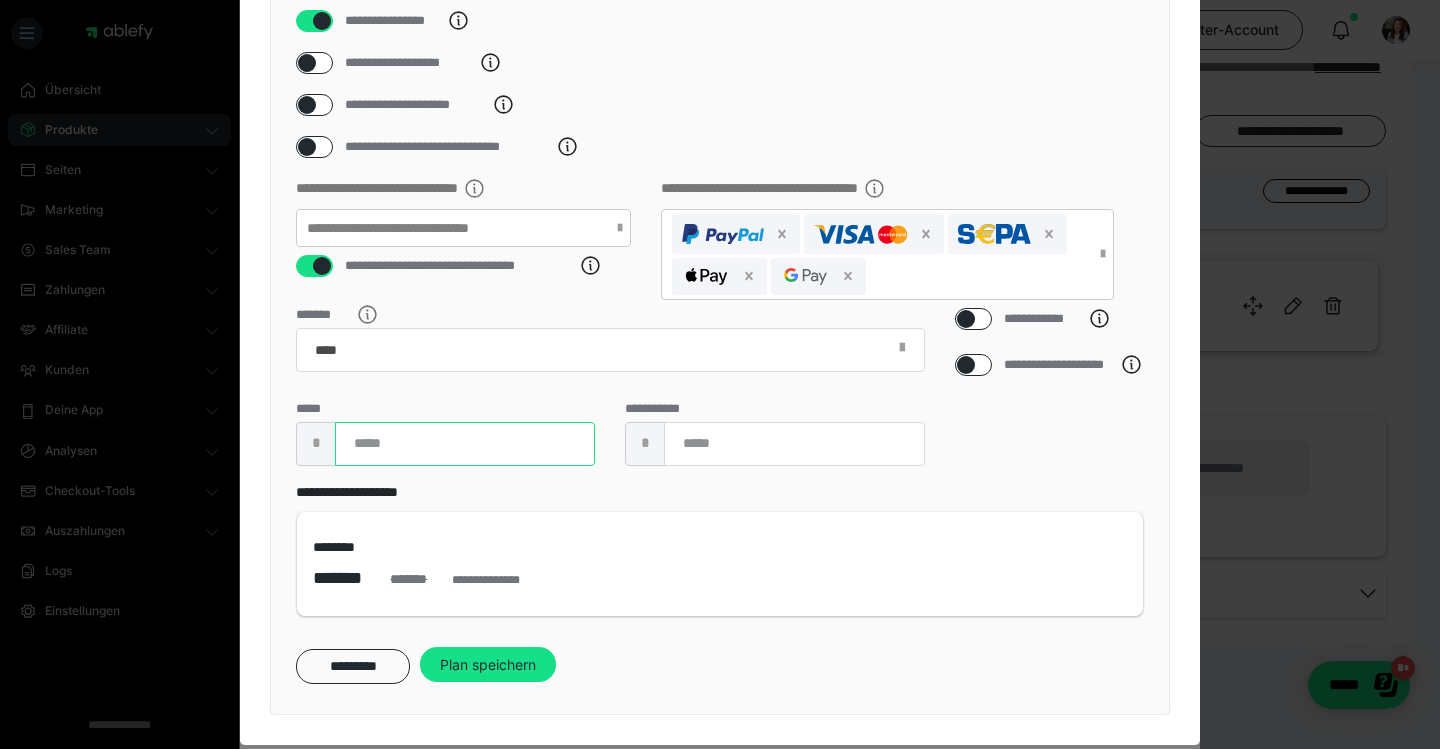 type on "***" 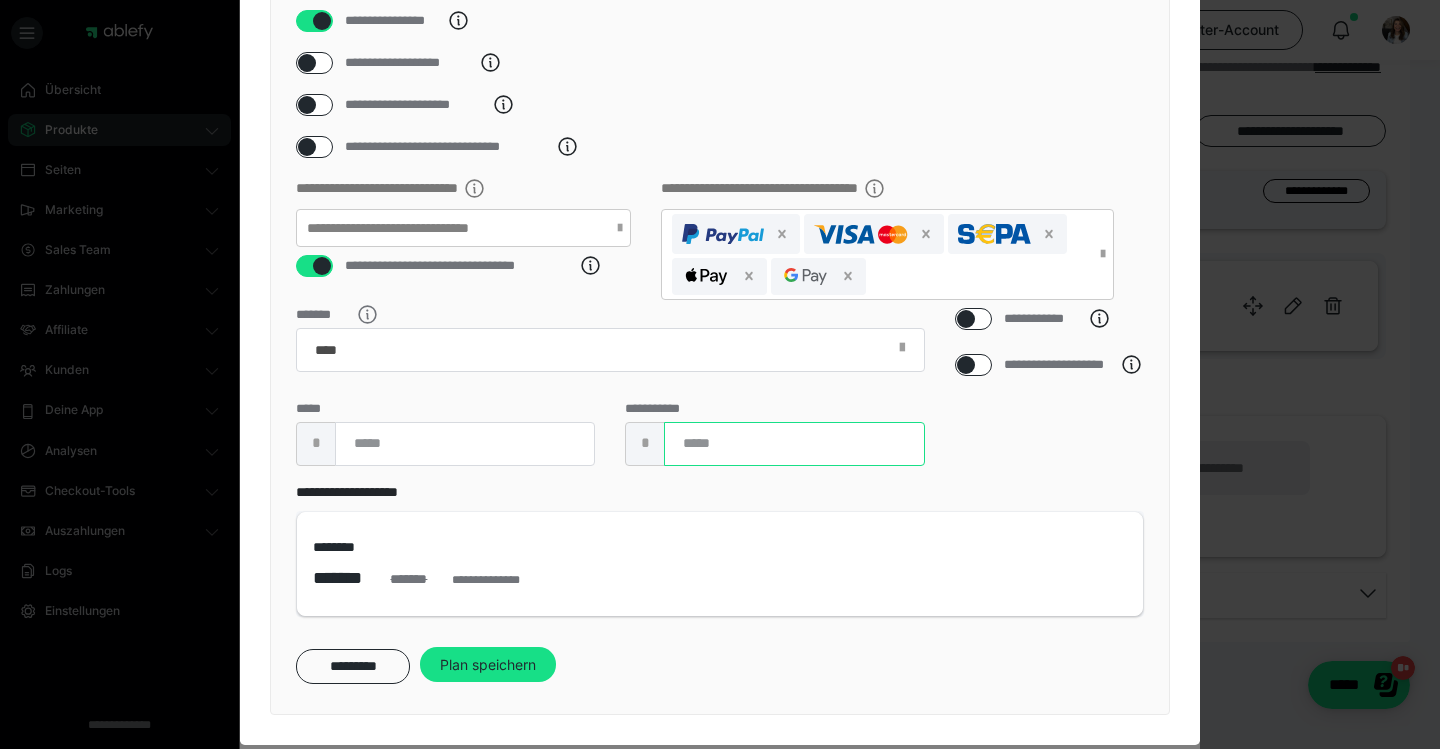 click on "***" at bounding box center (794, 444) 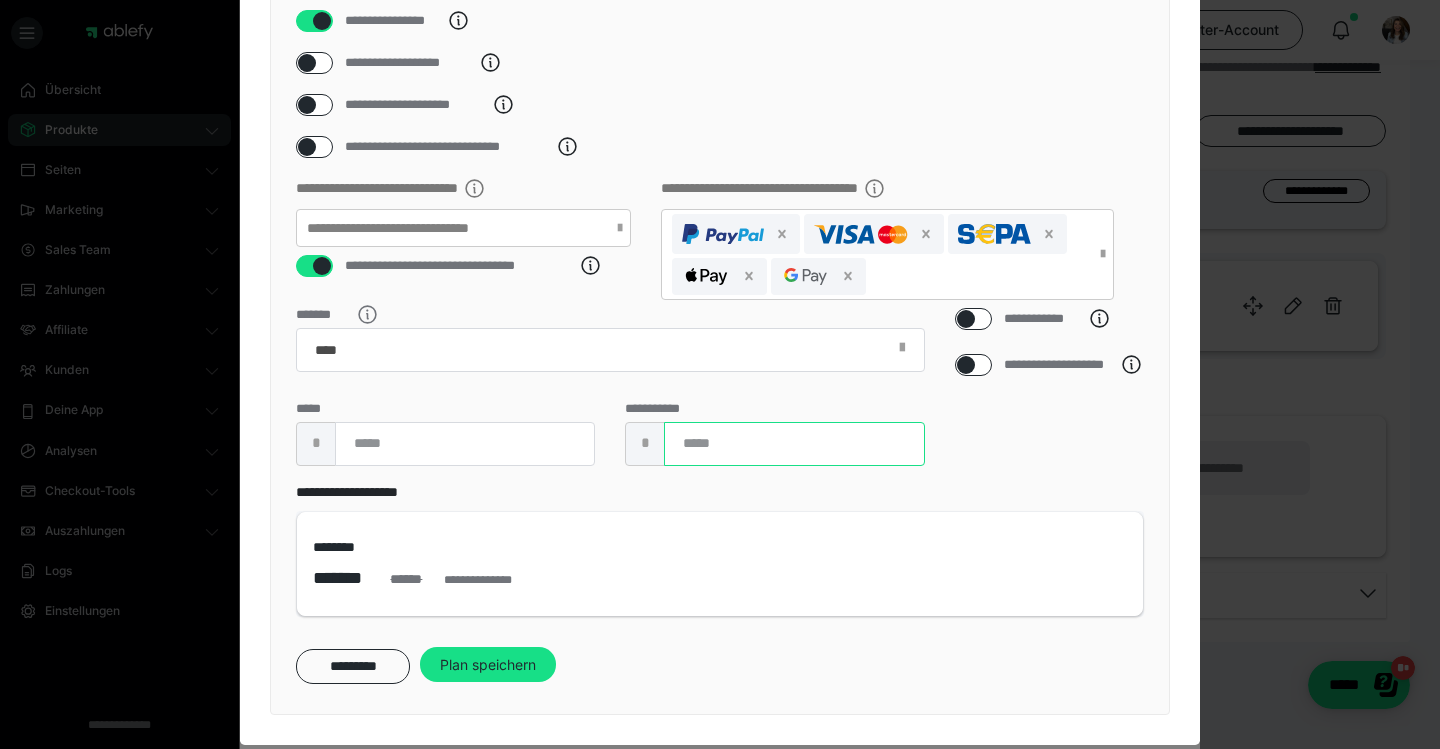 type on "*" 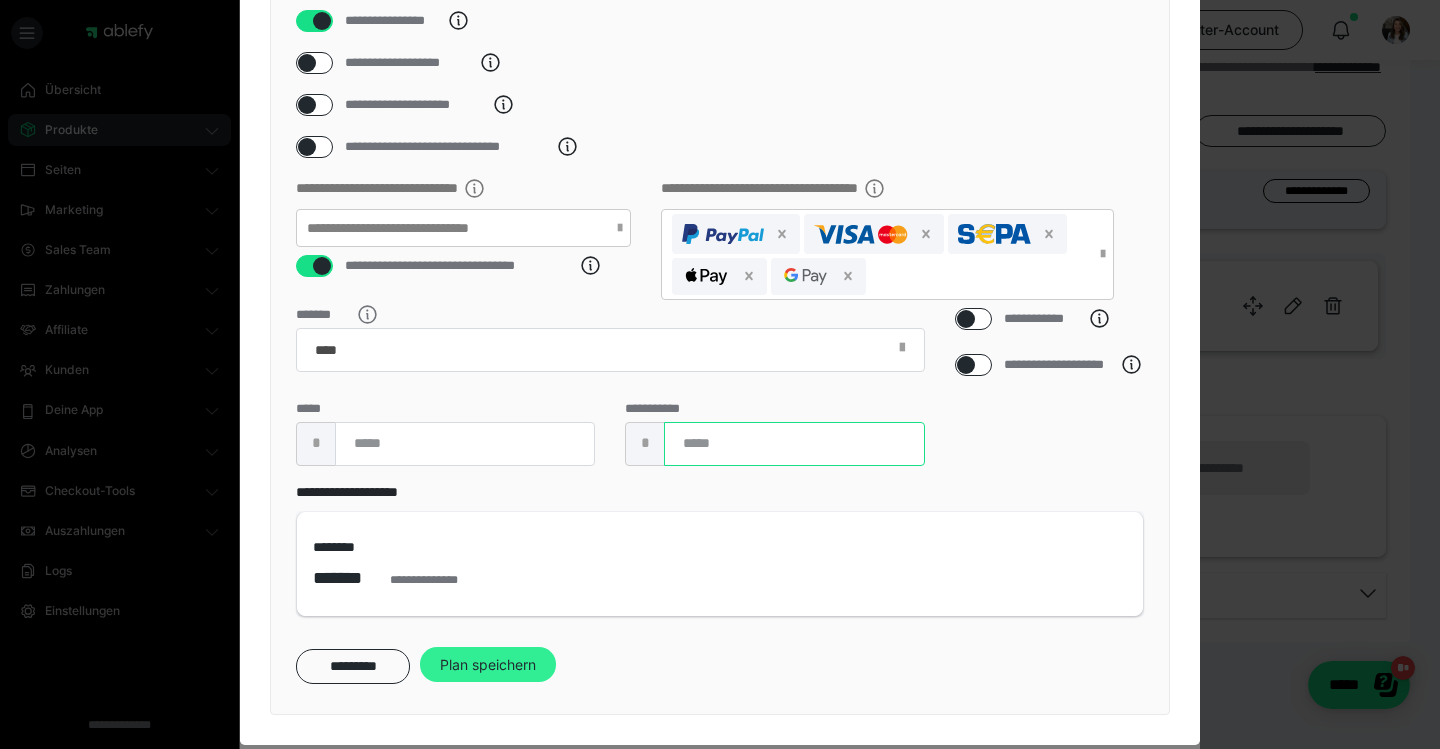 type 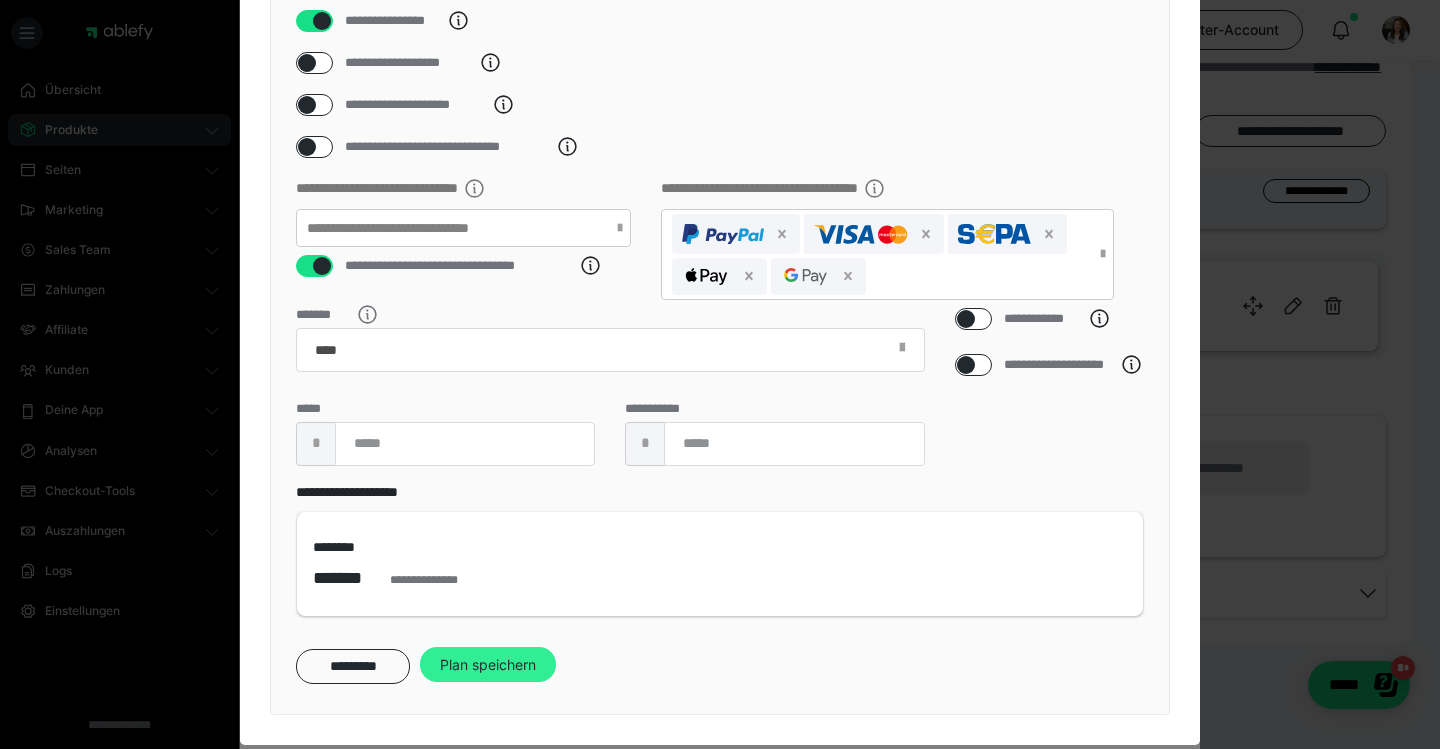 click on "Plan speichern" at bounding box center [488, 665] 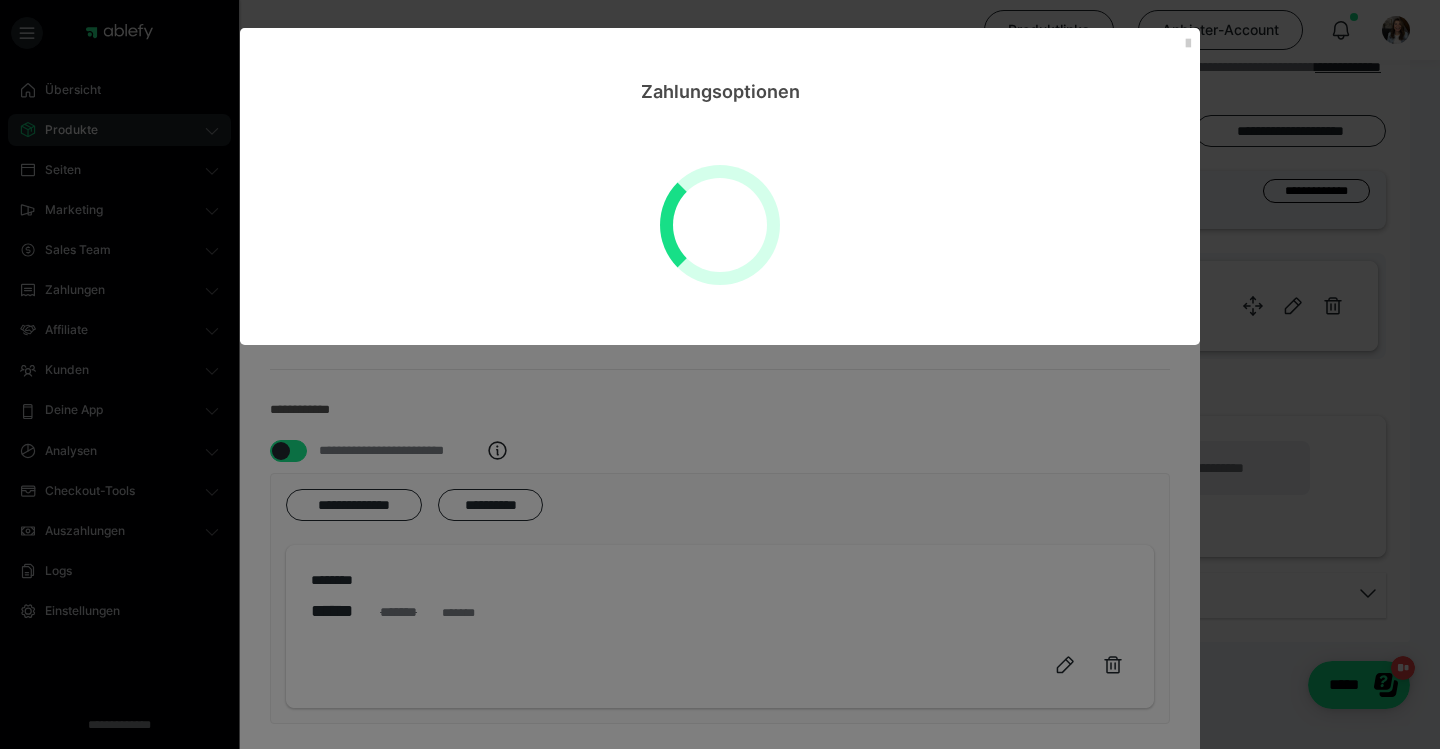 scroll, scrollTop: 0, scrollLeft: 0, axis: both 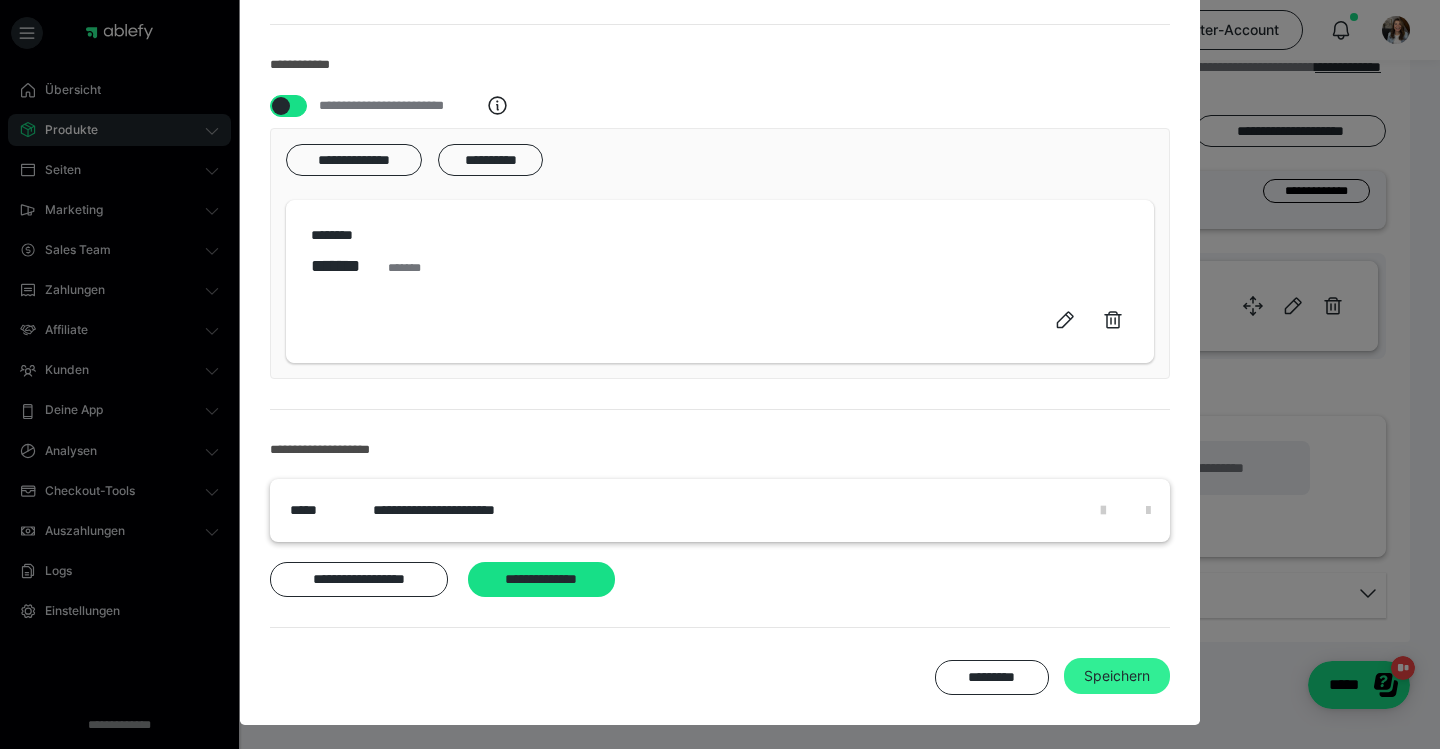 click on "Speichern" at bounding box center [1117, 676] 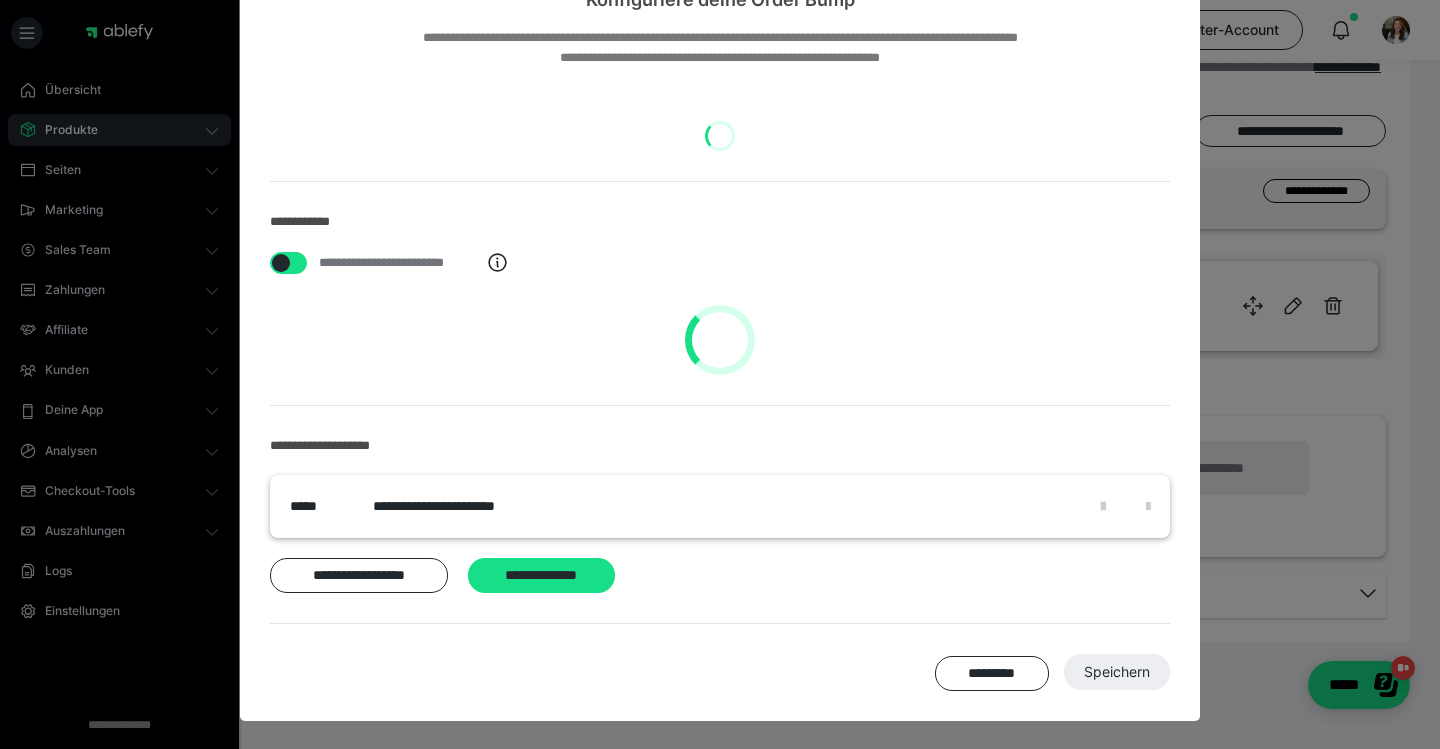 scroll, scrollTop: 90, scrollLeft: 0, axis: vertical 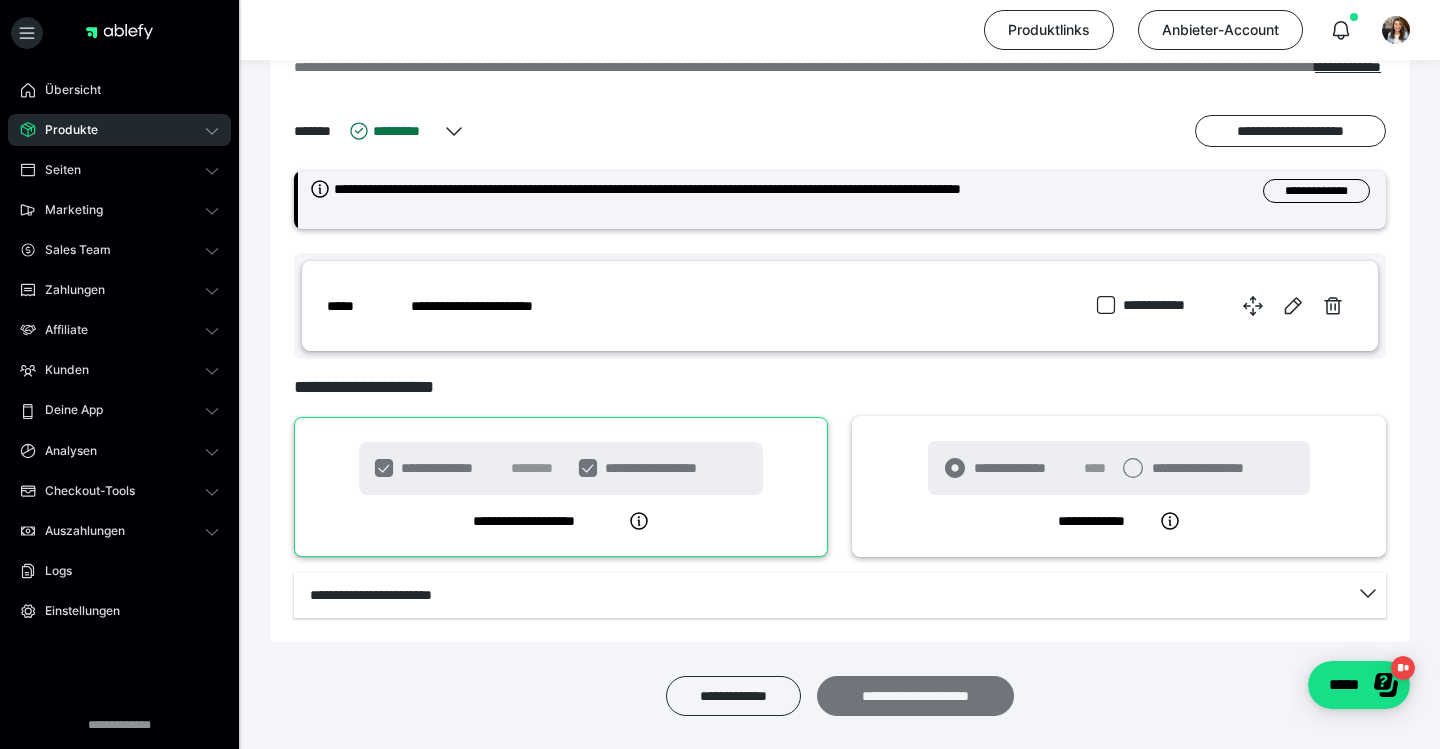 click on "**********" at bounding box center (915, 696) 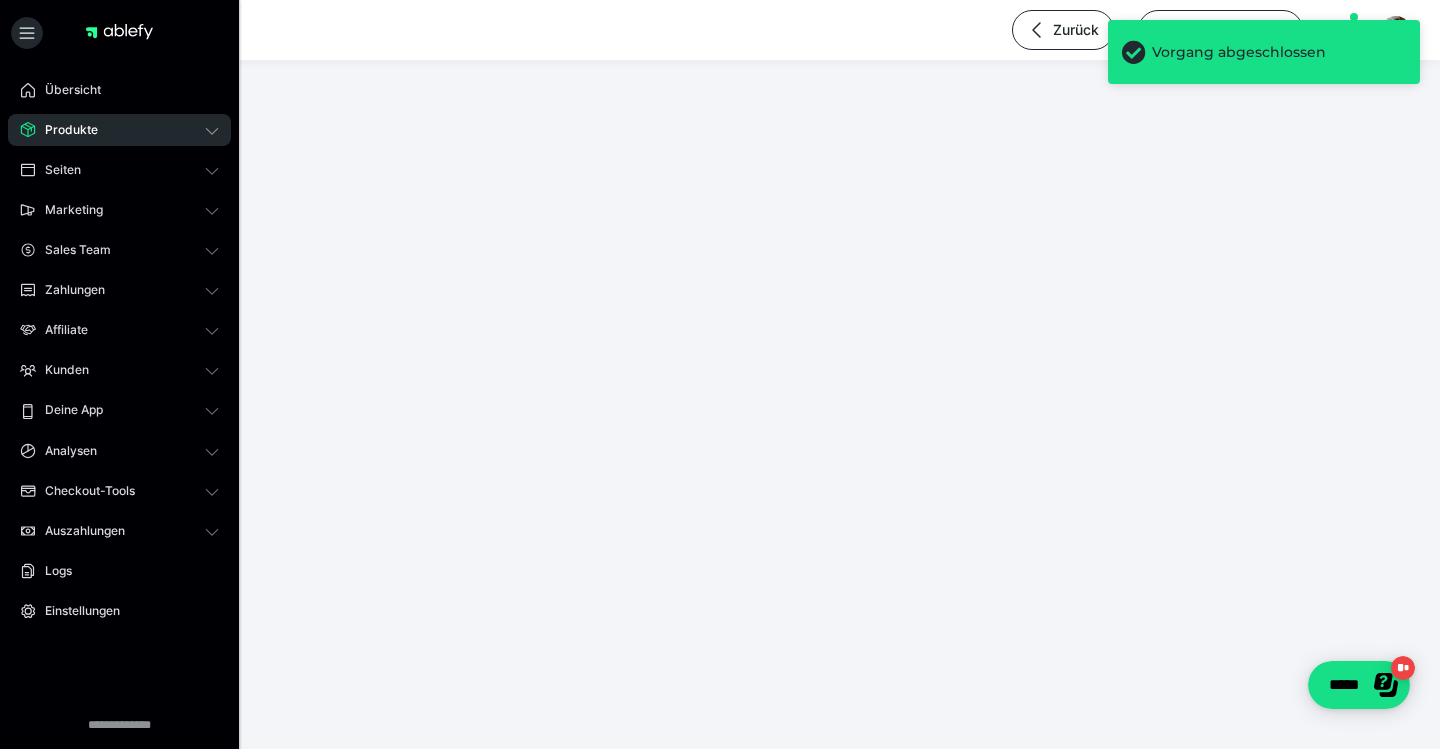scroll, scrollTop: 0, scrollLeft: 0, axis: both 